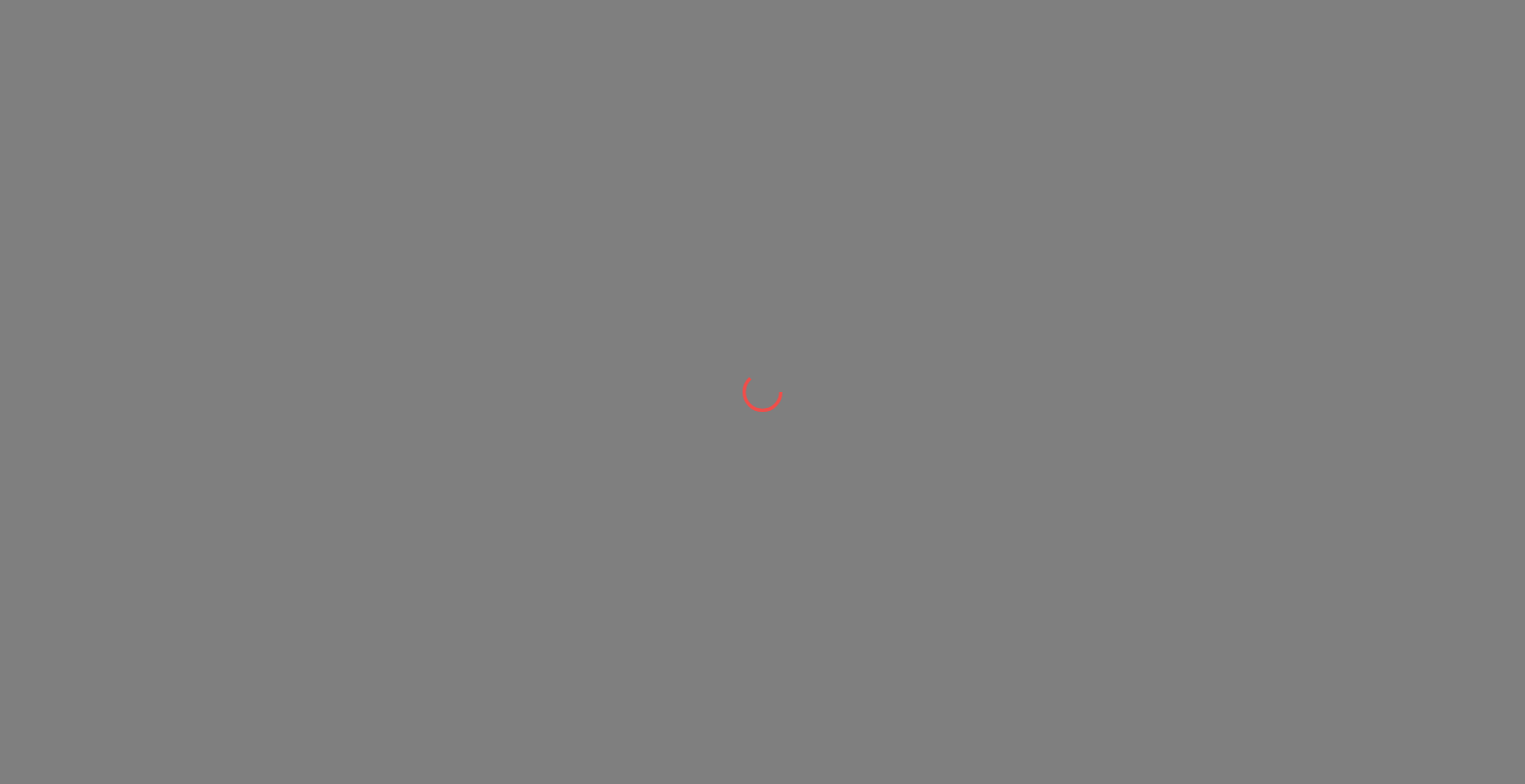 scroll, scrollTop: 0, scrollLeft: 0, axis: both 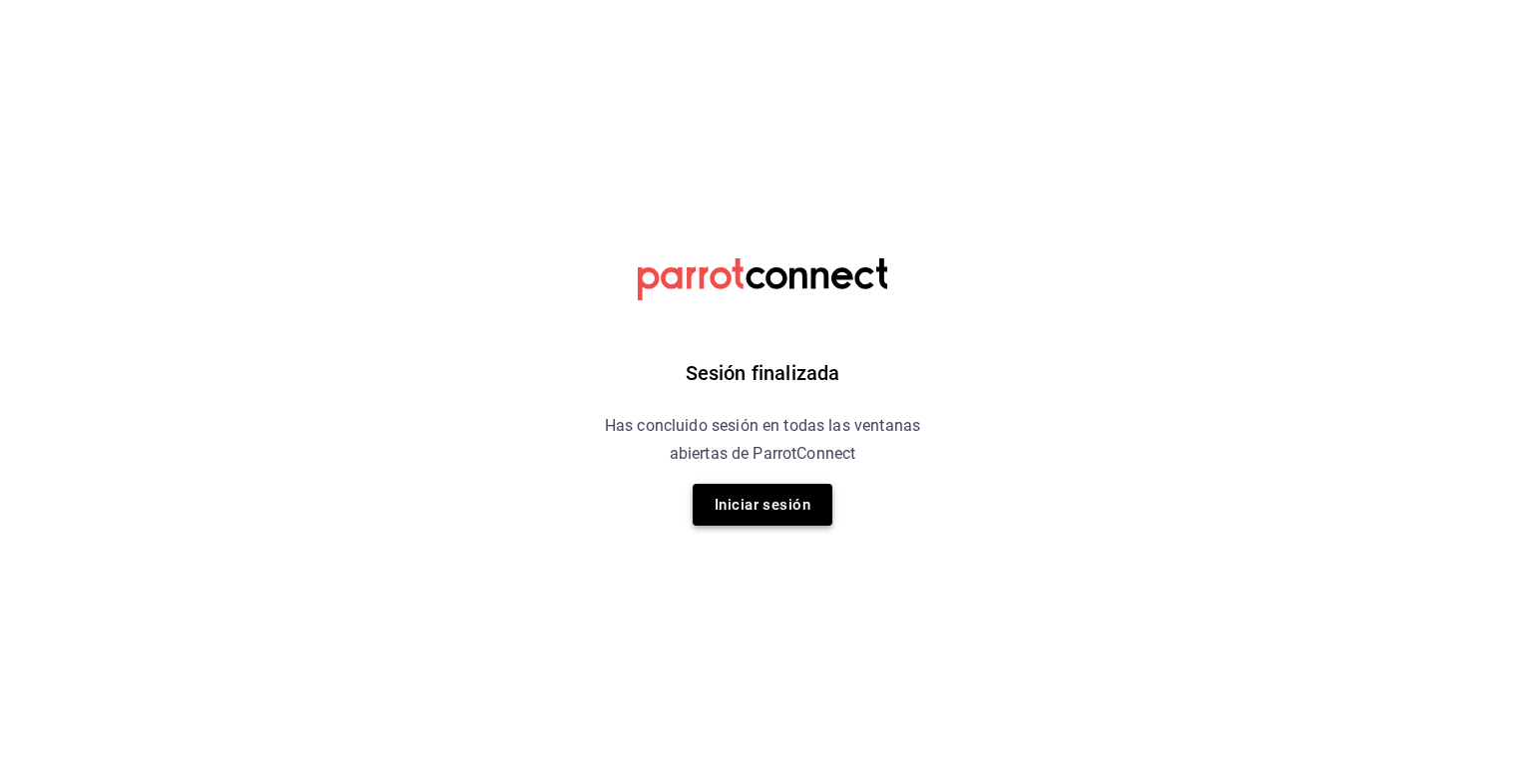 click on "Iniciar sesión" at bounding box center [762, 505] 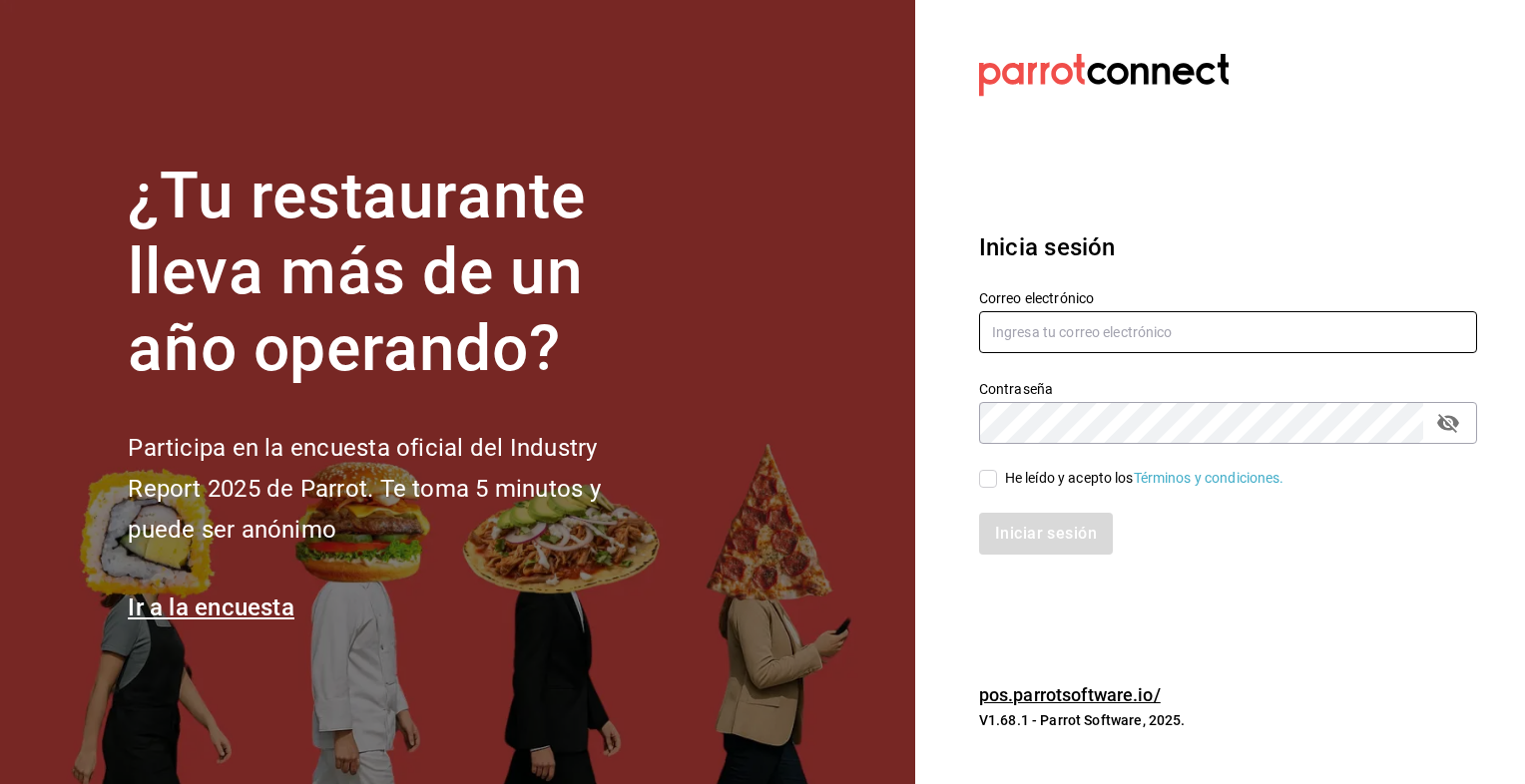 type on "[EMAIL]" 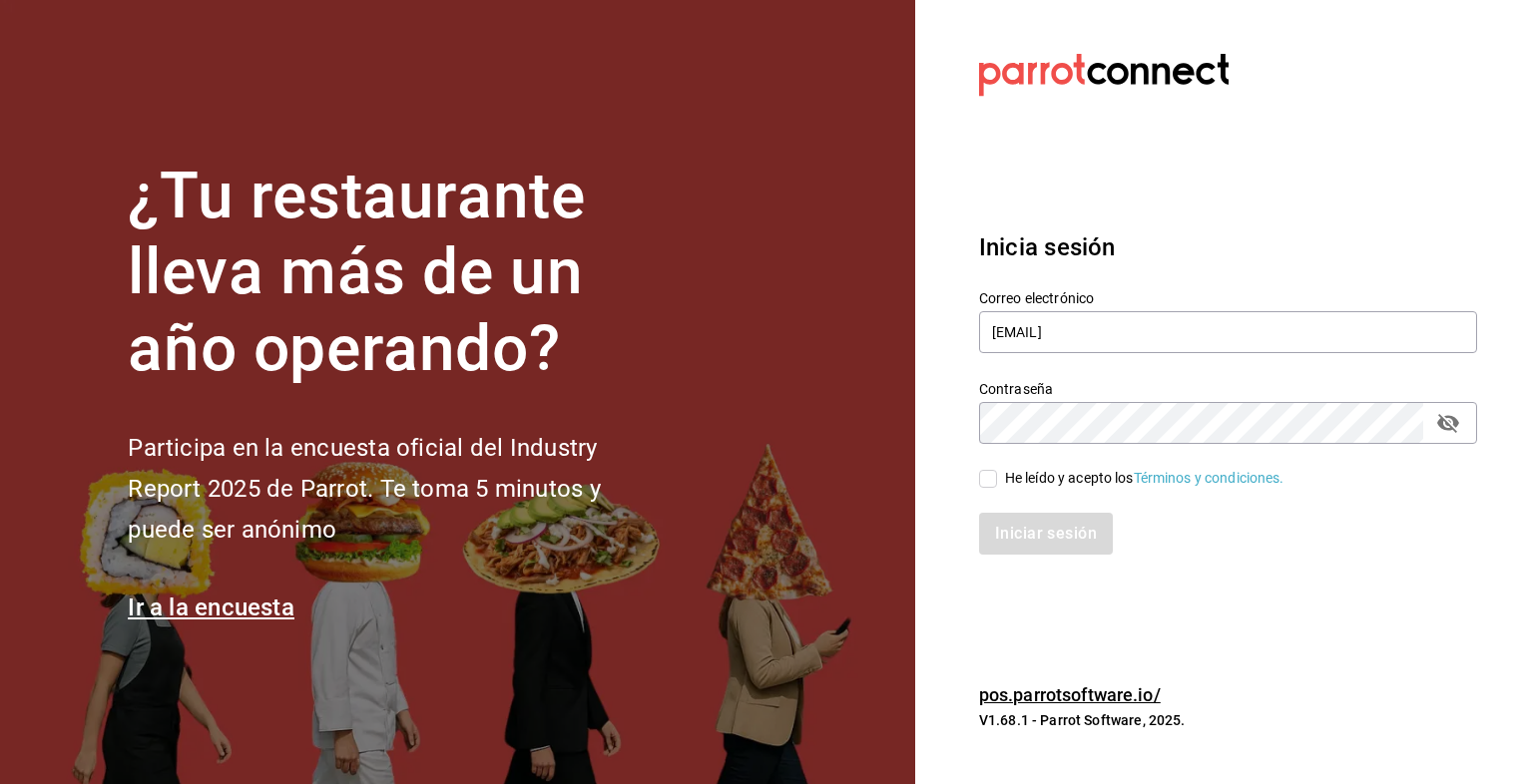 click on "He leído y acepto los  Términos y condiciones." at bounding box center [988, 479] 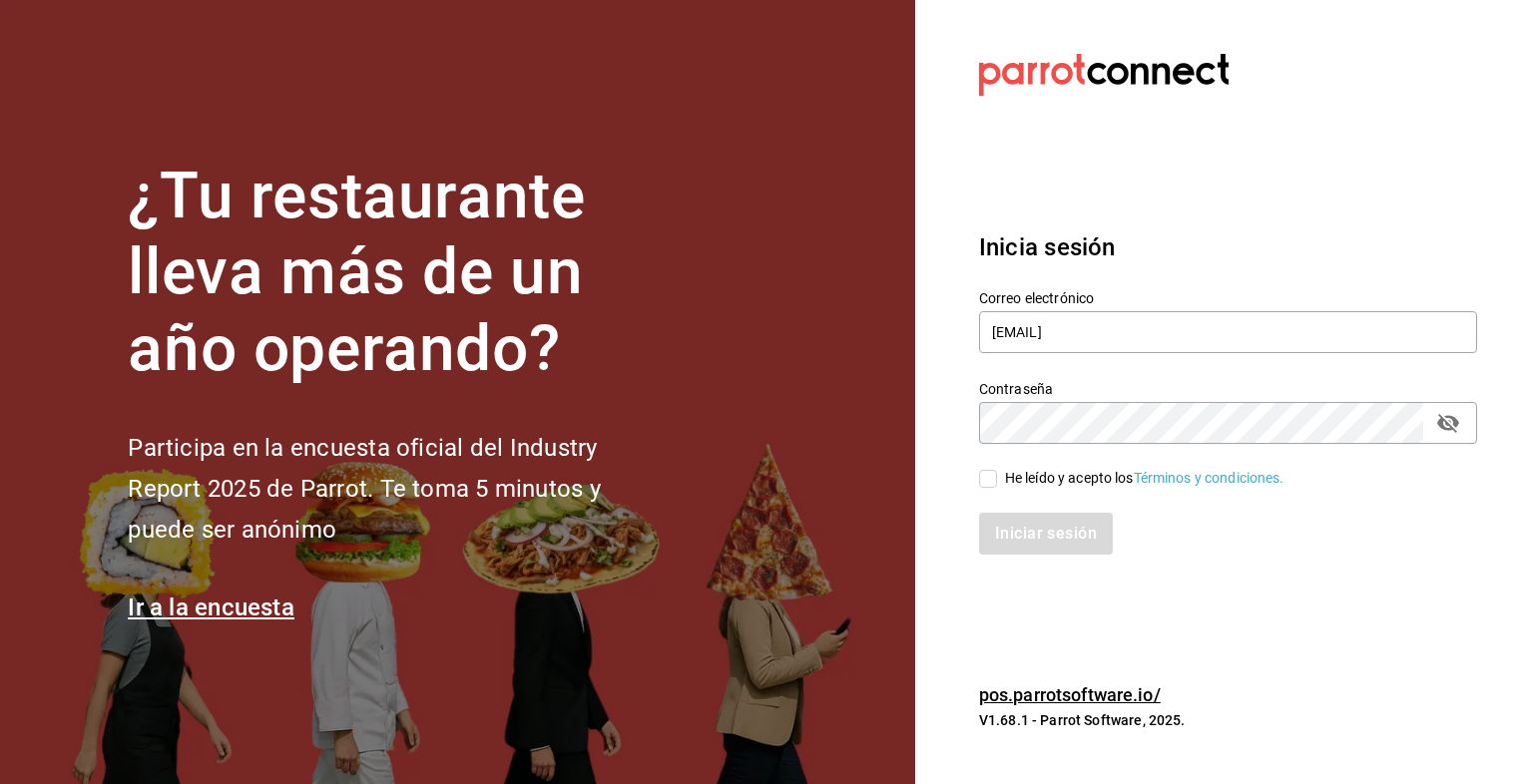 checkbox on "true" 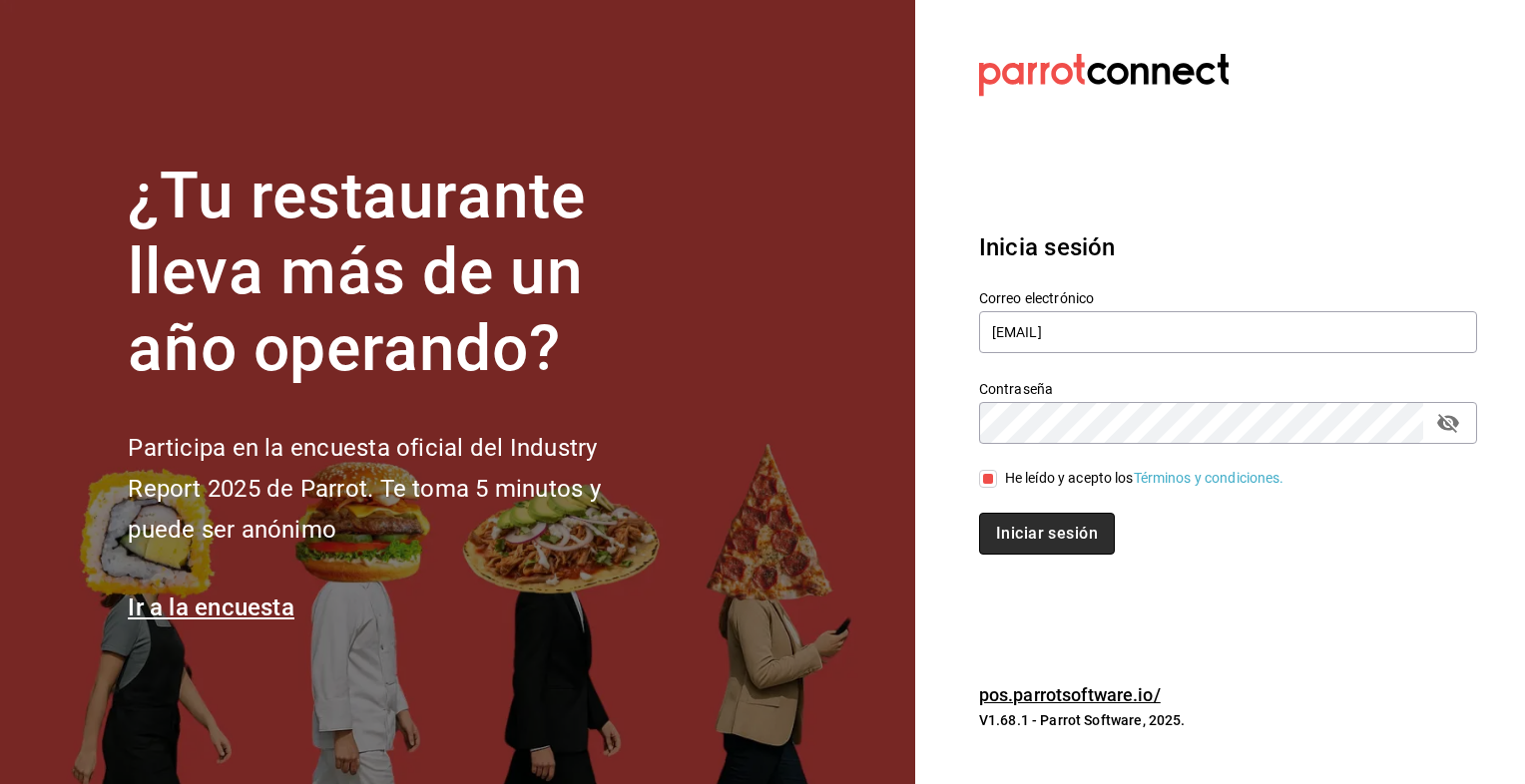 click on "Iniciar sesión" at bounding box center (1047, 534) 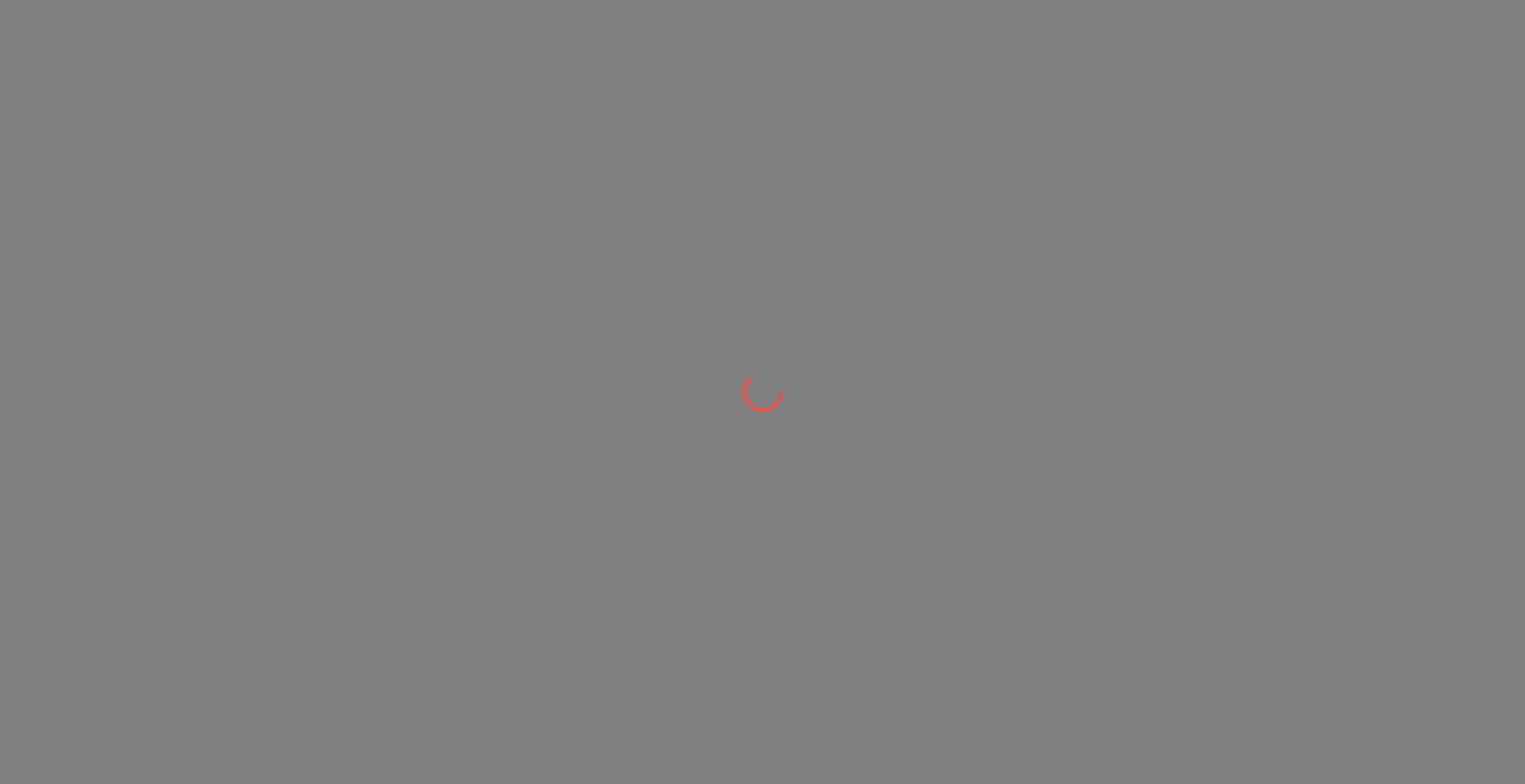 scroll, scrollTop: 0, scrollLeft: 0, axis: both 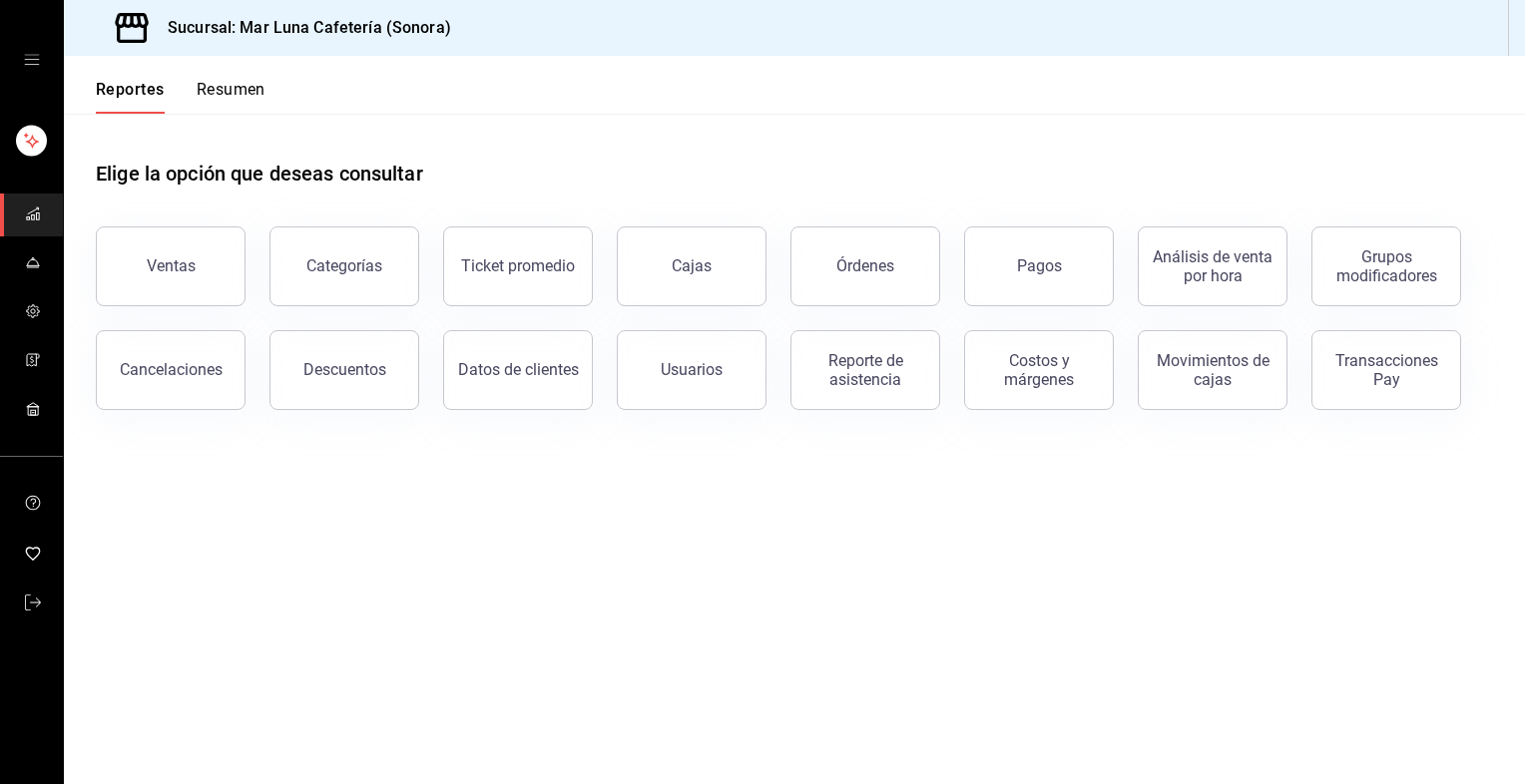 drag, startPoint x: 32, startPoint y: 386, endPoint x: 32, endPoint y: 418, distance: 32 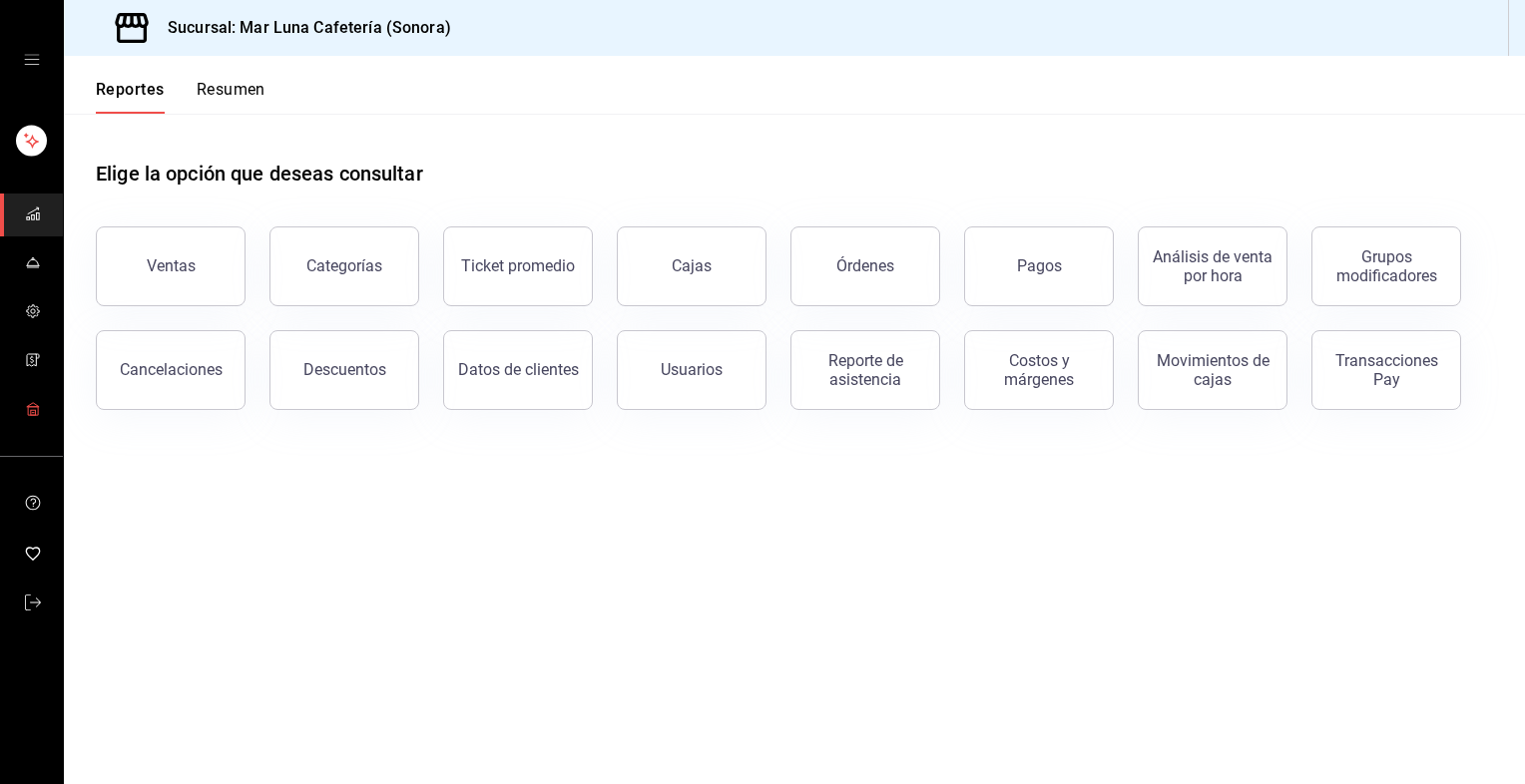 click at bounding box center [33, 410] 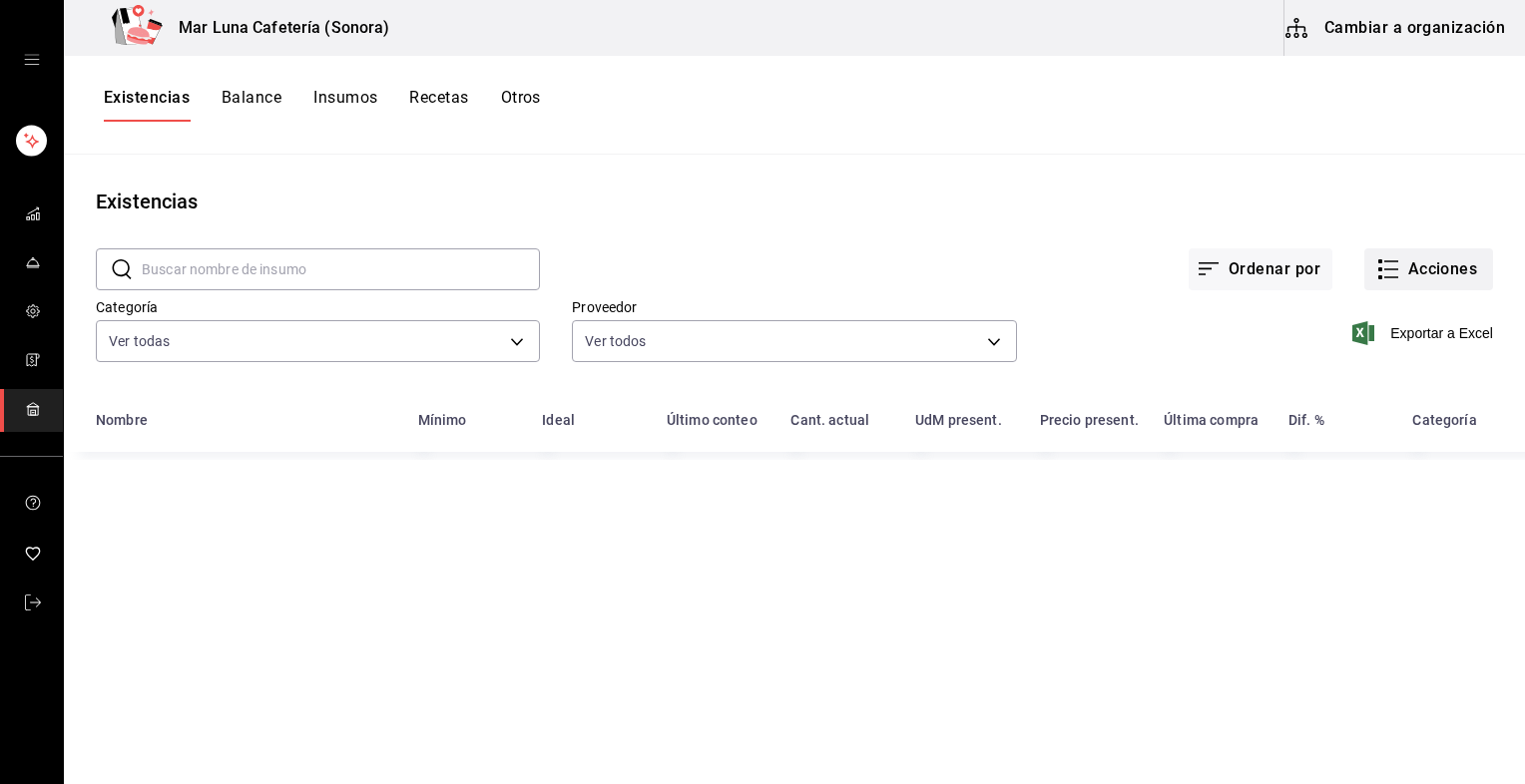 click on "Acciones" at bounding box center [1428, 269] 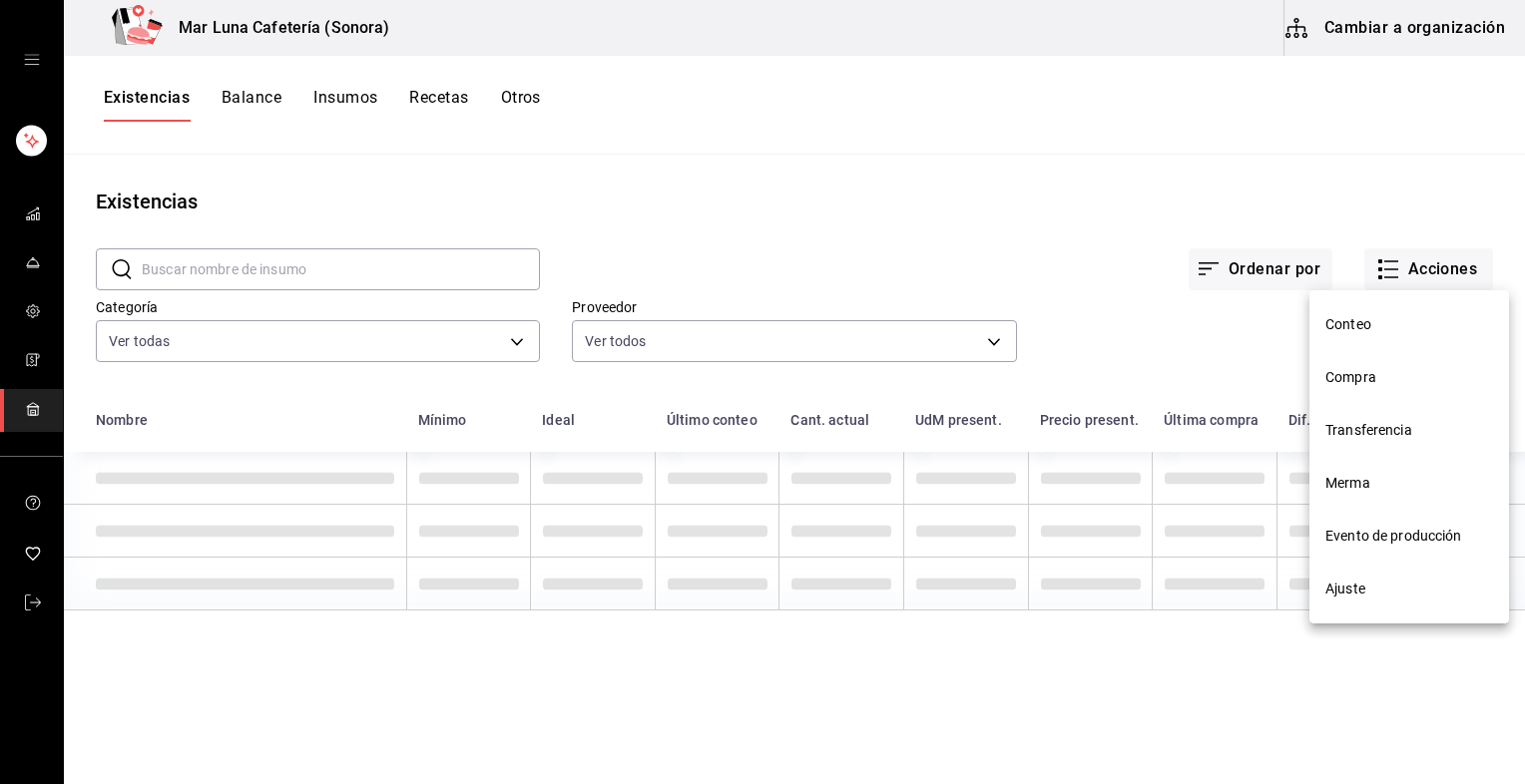 click on "Merma" at bounding box center (1409, 483) 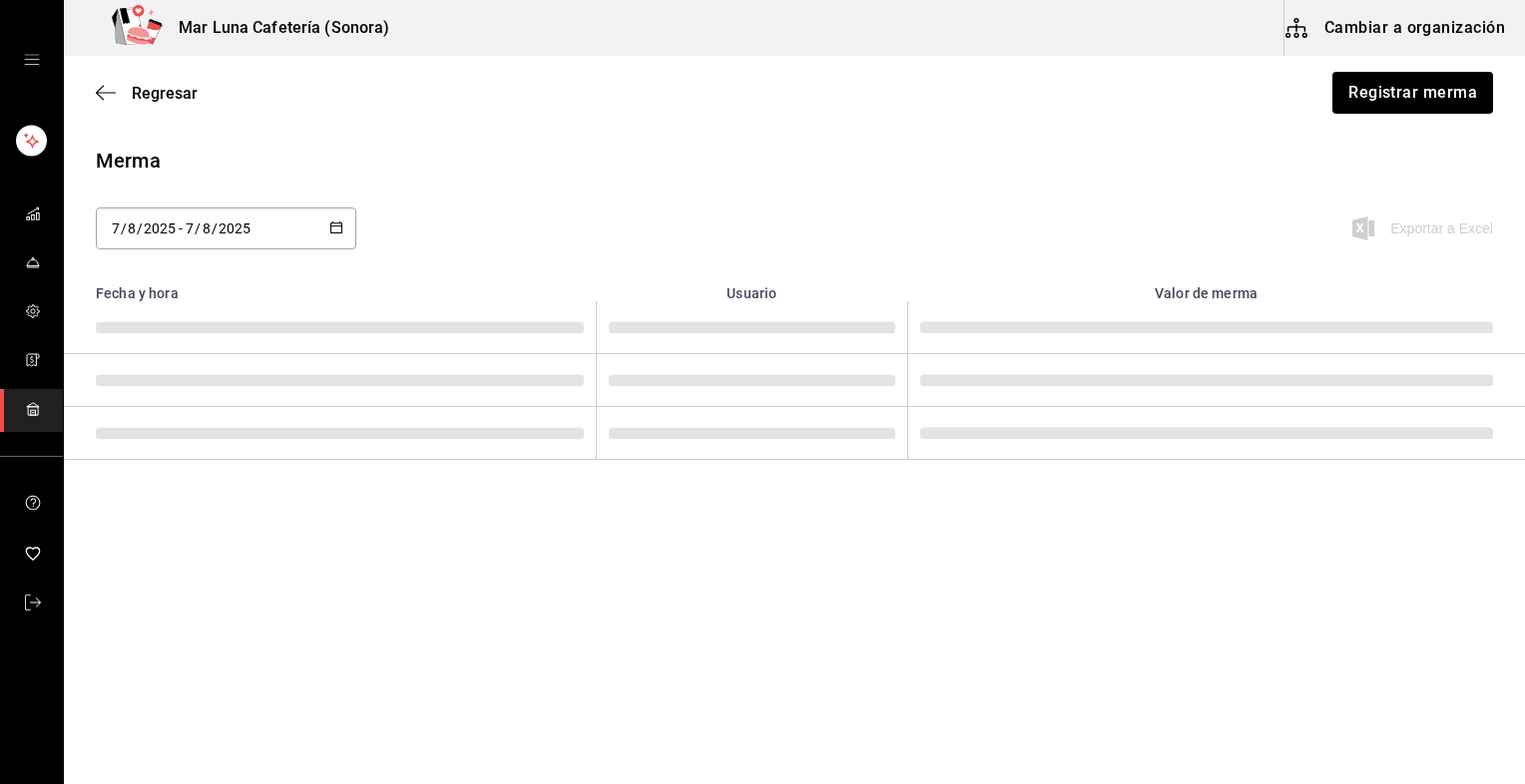 click on "Mar Luna Cafetería (Sonora) Cambiar a organización Regresar Registrar merma Merma 2025-08-07 7 / 8 / 2025 - 2025-08-07 7 / 8 / 2025 Exportar a Excel Fecha y hora Usuario Valor de merma Visitar centro de ayuda [PHONE] [EMAIL] Visitar centro de ayuda [PHONE] [EMAIL]" at bounding box center [762, 335] 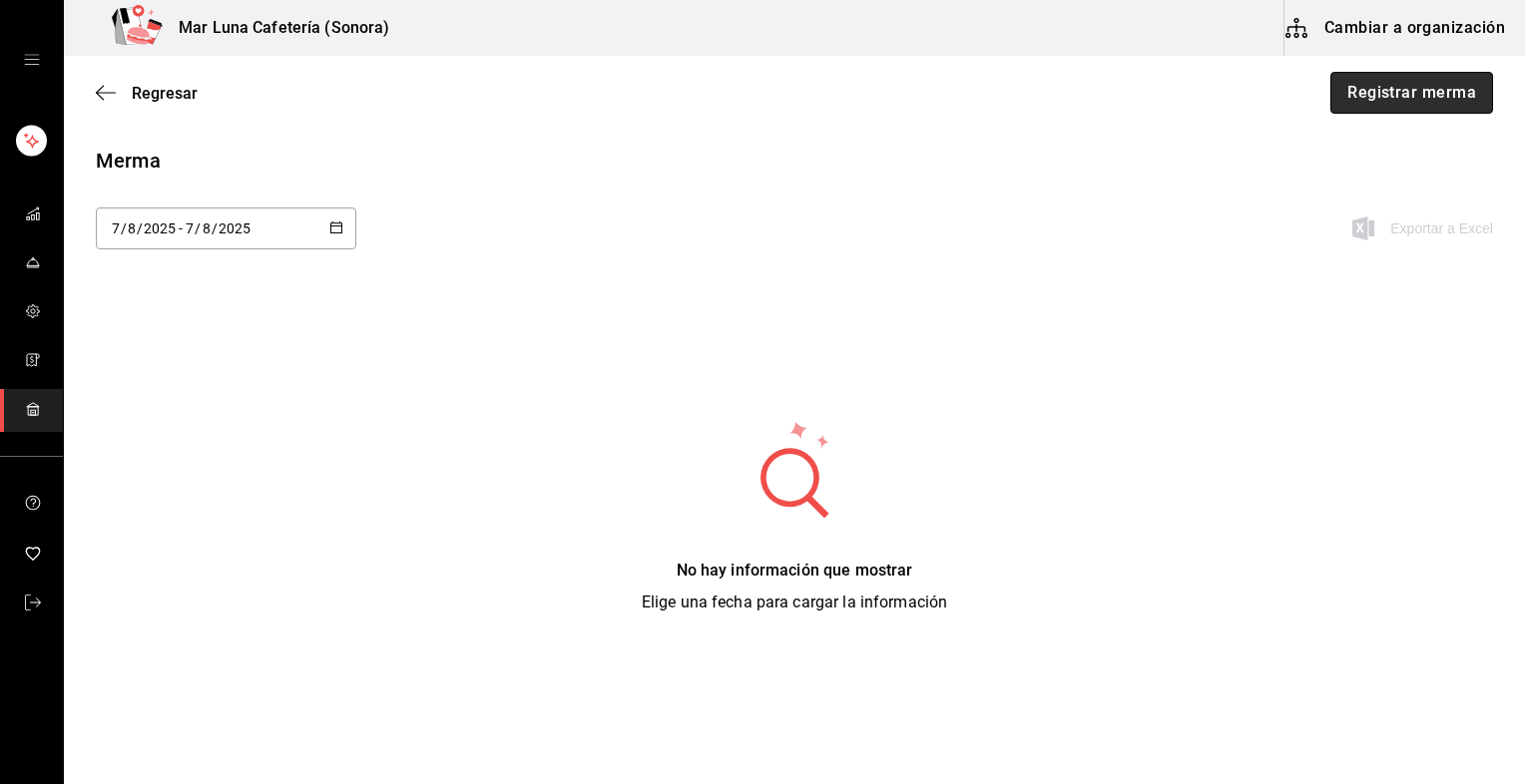 click on "Registrar merma" at bounding box center [1411, 93] 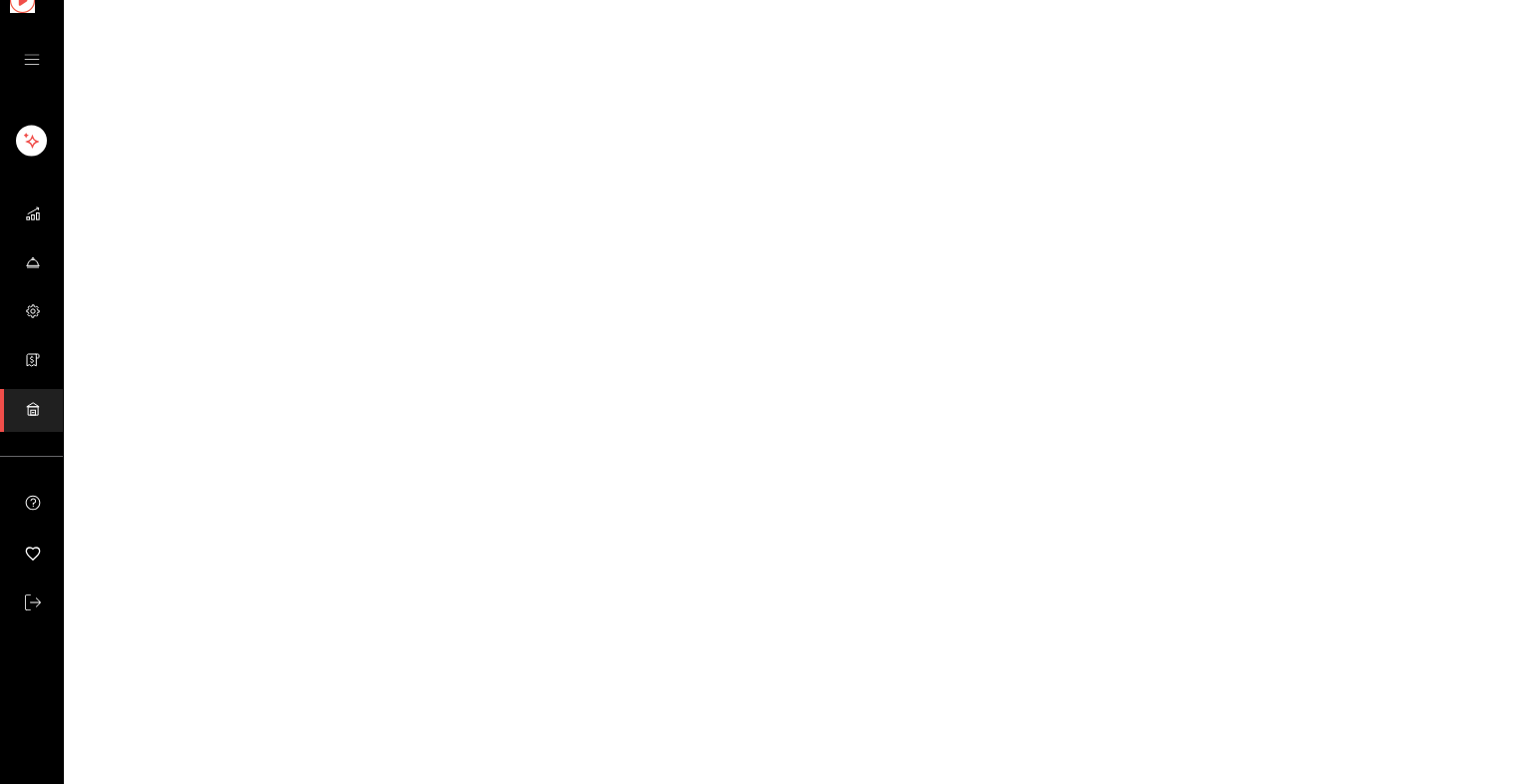 click on "GANA 1 MES GRATIS EN TU SUSCRIPCIÓN AQUÍ ¿Recuerdas cómo empezó tu restaurante?
Hoy puedes ayudar a un colega a tener el mismo cambio que tú viviste.
Recomienda Parrot directamente desde tu Portal Administrador.
Es fácil y rápido.
🎁 Por cada restaurante que se una, ganas 1 mes gratis. Ver video tutorial Ir a video Visitar centro de ayuda (81) 2046 6363 soporte@parrotsoftware.io Visitar centro de ayuda (81) 2046 6363 soporte@parrotsoftware.io" at bounding box center [762, 0] 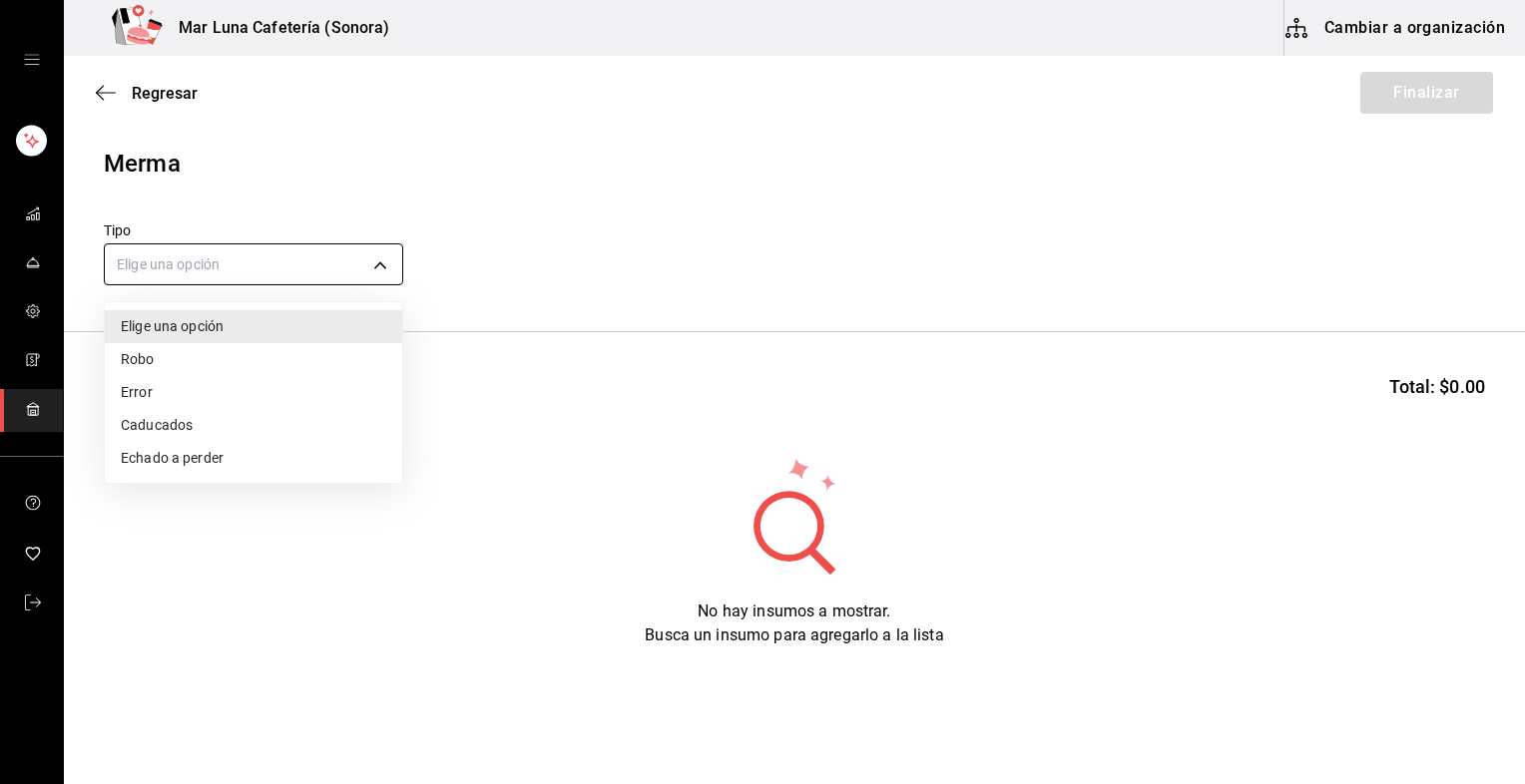 click on "Mar Luna Cafetería ([STATE]) Cambiar a organización Regresar Finalizar Merma Tipo Elige una opción default Buscar Total: $0.00 No hay insumos a mostrar. Busca un insumo para agregarlo a la lista GANA 1 MES GRATIS EN TU SUSCRIPCIÓN AQUÍ ¿Recuerdas cómo empezó tu restaurante?
Hoy puedes ayudar a un colega a tener el mismo cambio que tú viviste.
Recomienda Parrot directamente desde tu Portal Administrador.
Es fácil y rápido.
🎁 Por cada restaurante que se una, ganas 1 mes gratis. Editar Eliminar Visitar centro de ayuda (81) 2046 6363 soporte@parrotsoftware.io Visitar centro de ayuda (81) 2046 6363 soporte@parrotsoftware.io Elige una opción Robo Error Caducados Echado a perder" at bounding box center (762, 335) 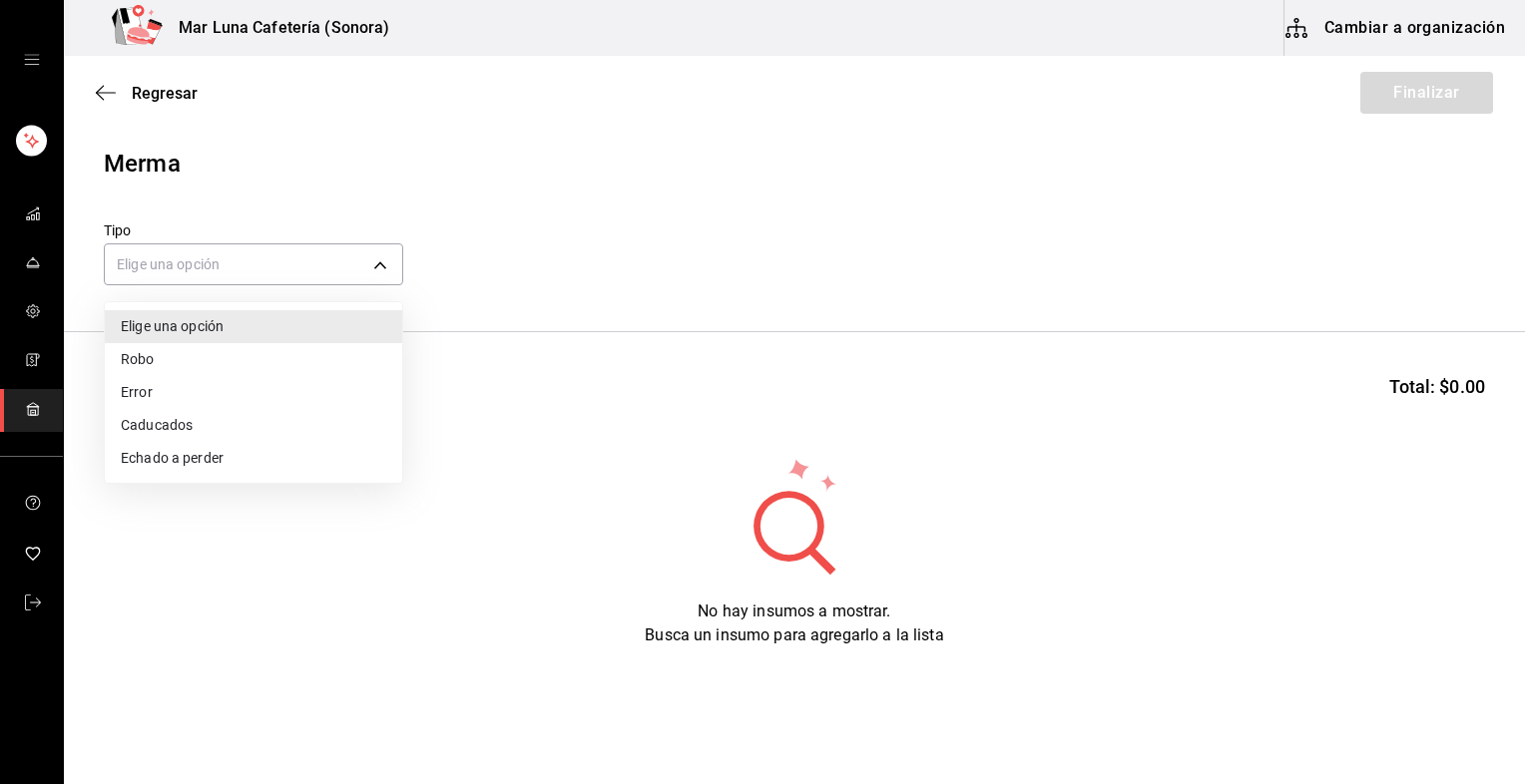 click on "Echado a perder" at bounding box center [254, 458] 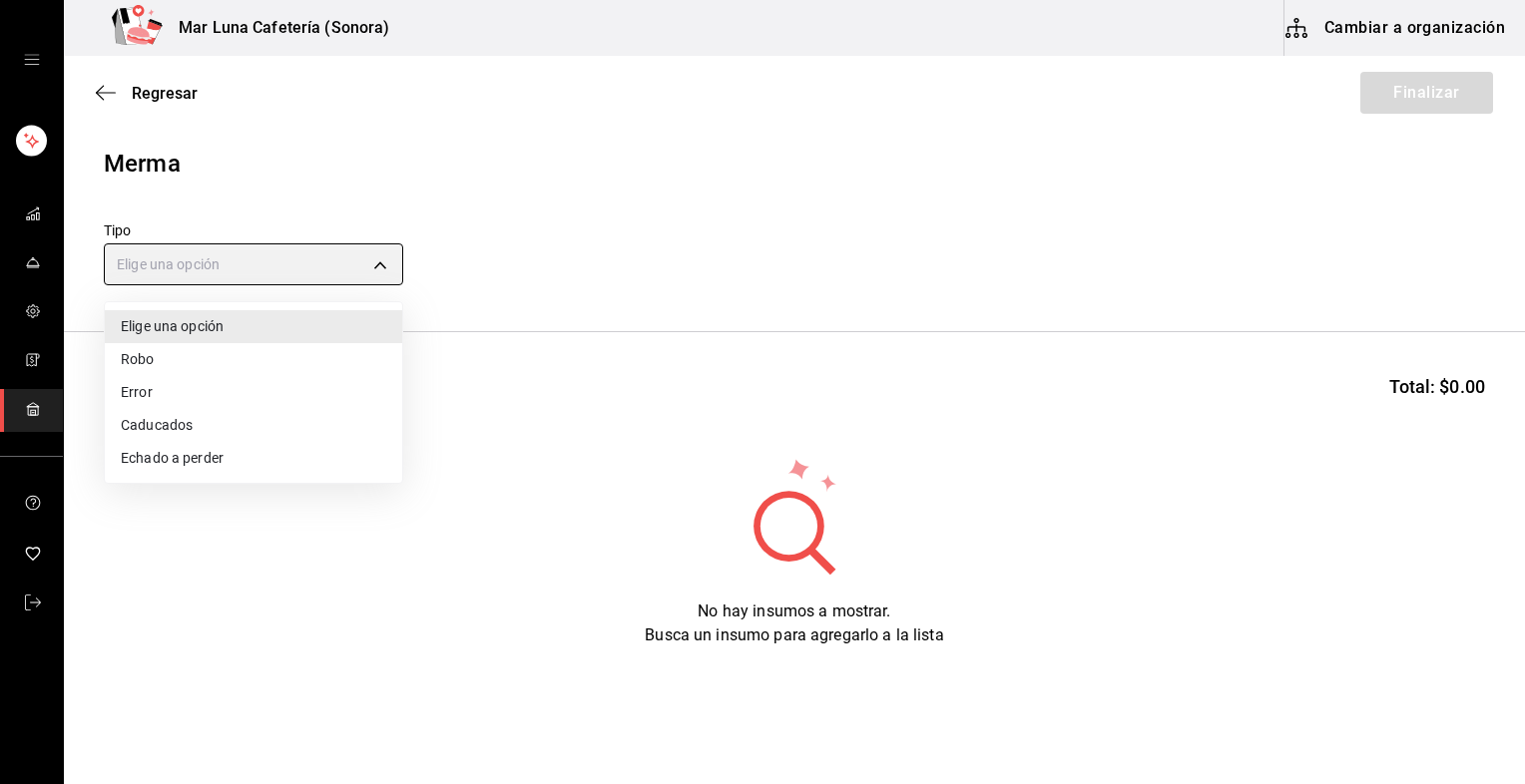 type on "SPOILED" 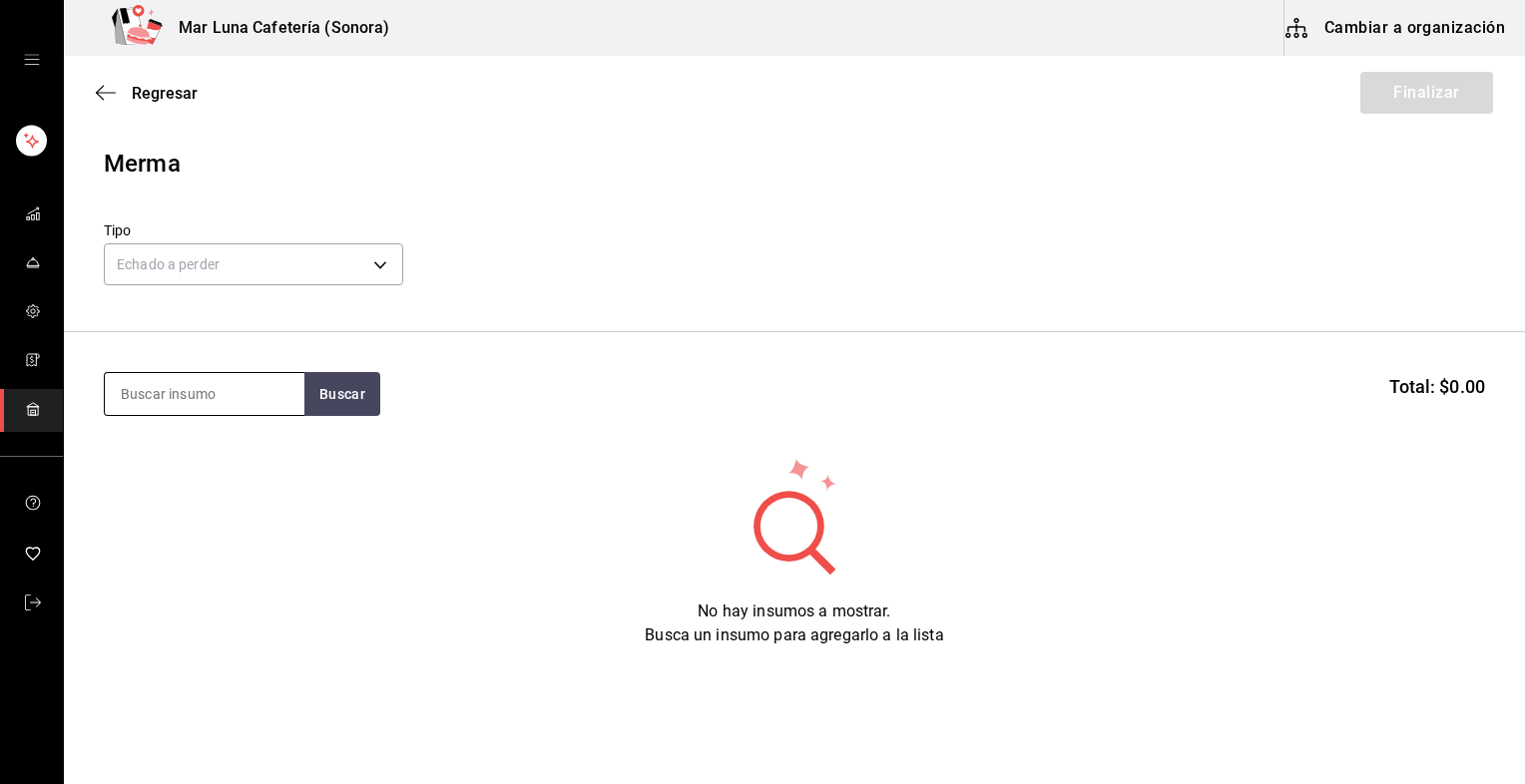 click at bounding box center [205, 394] 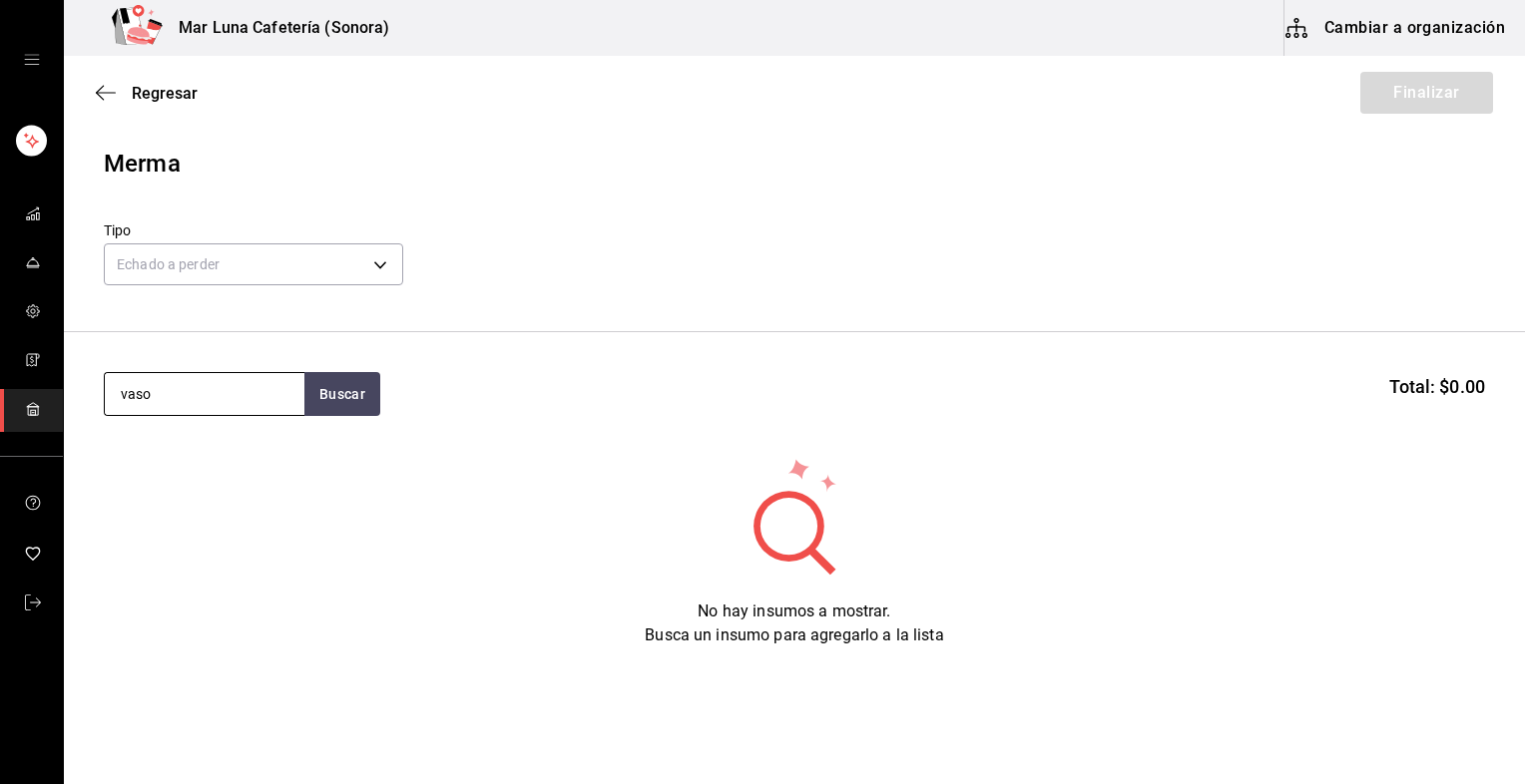 type on "vaso" 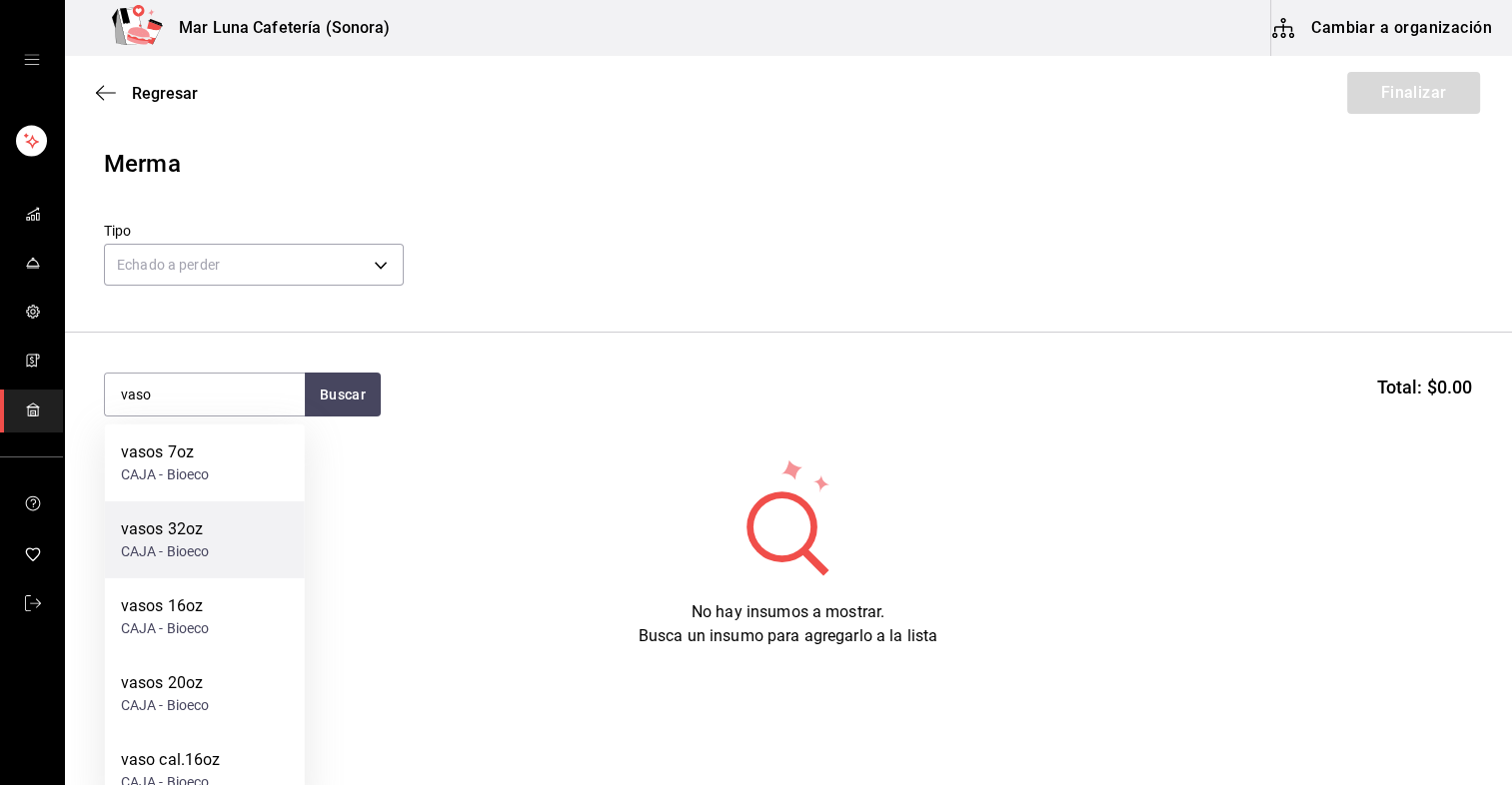 click on "CAJA  - Bioeco" at bounding box center [165, 551] 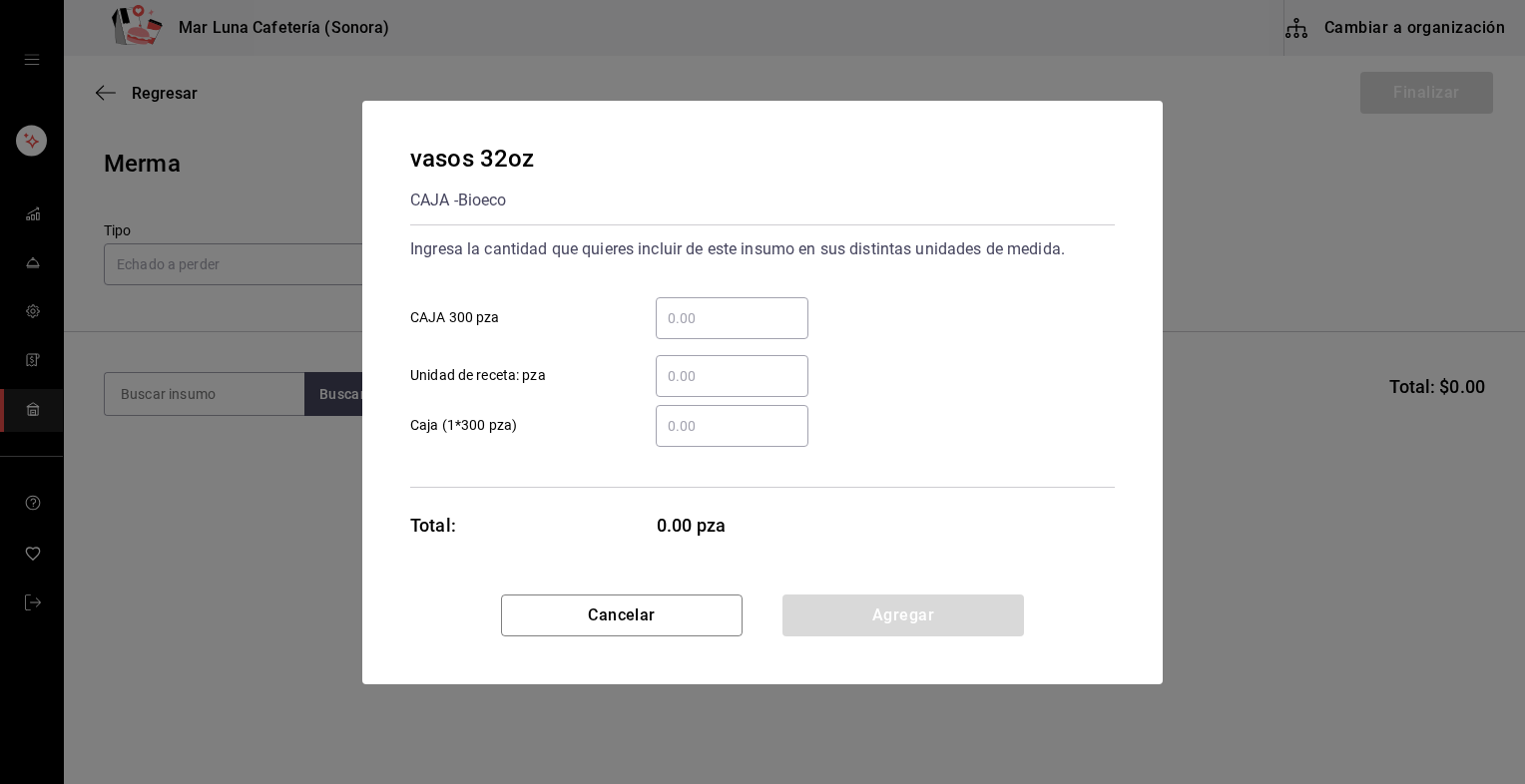 click on "​ CAJA  300 pza" at bounding box center (732, 318) 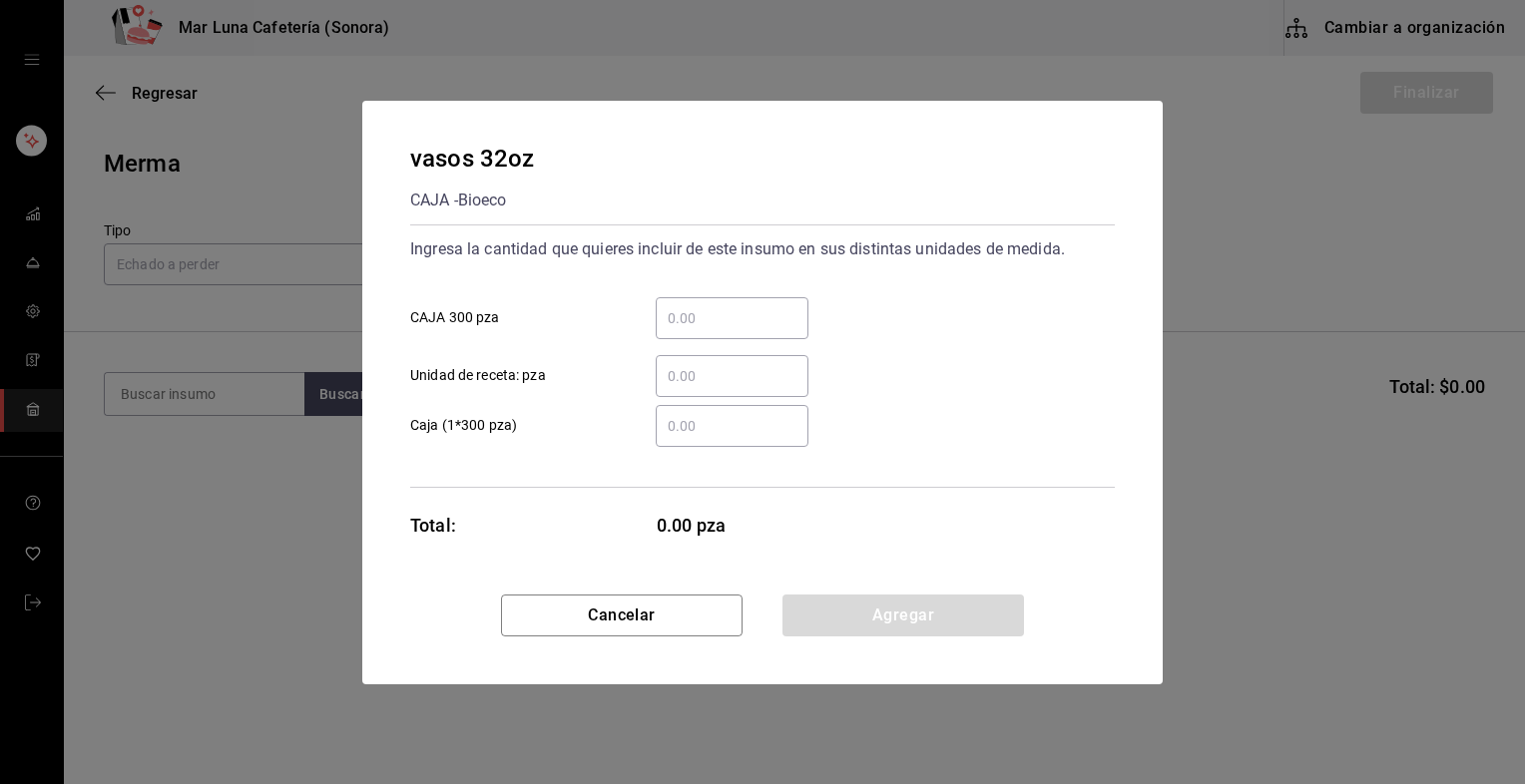 click on "​ Caja (1*300 pza)" at bounding box center [732, 426] 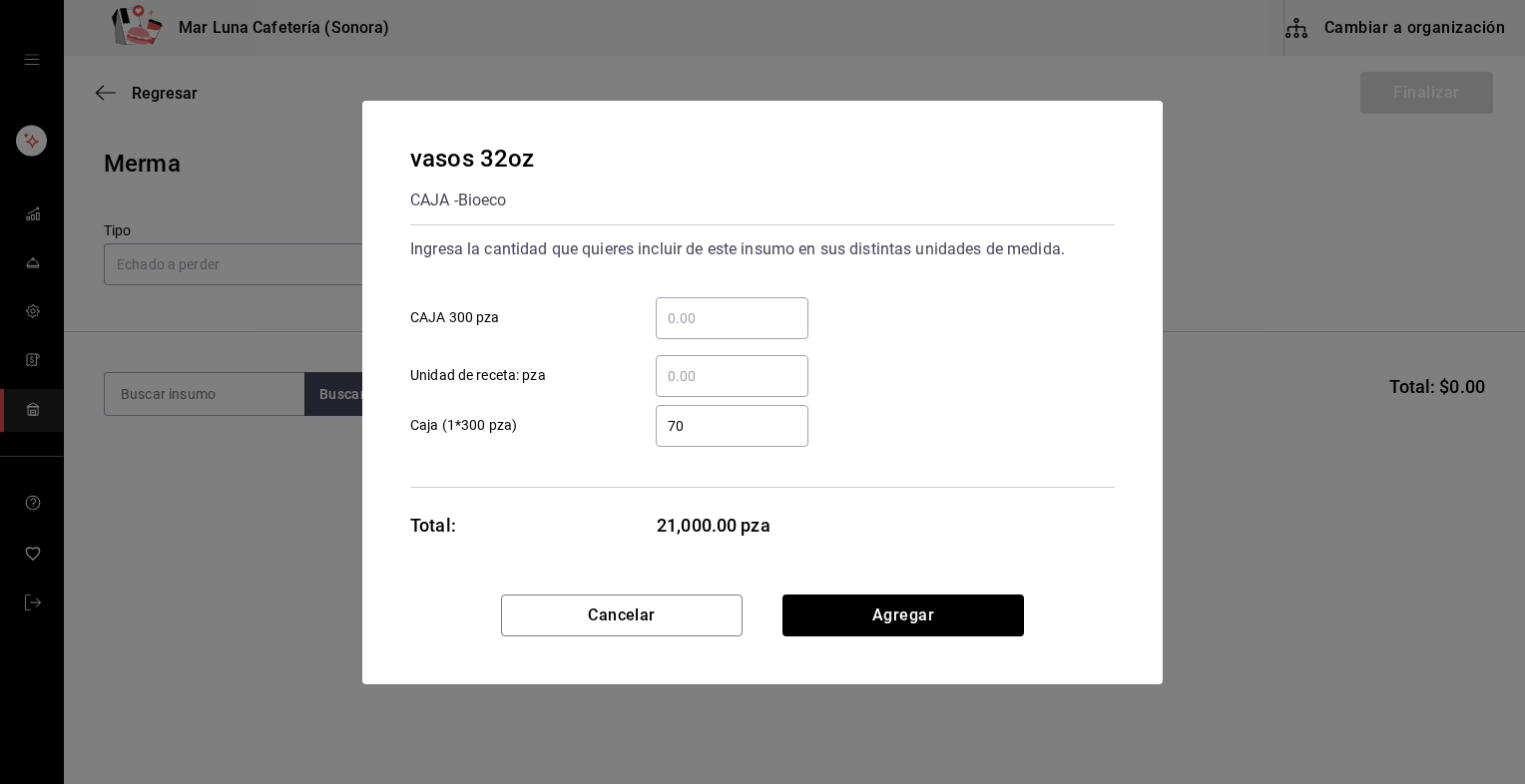 type on "7" 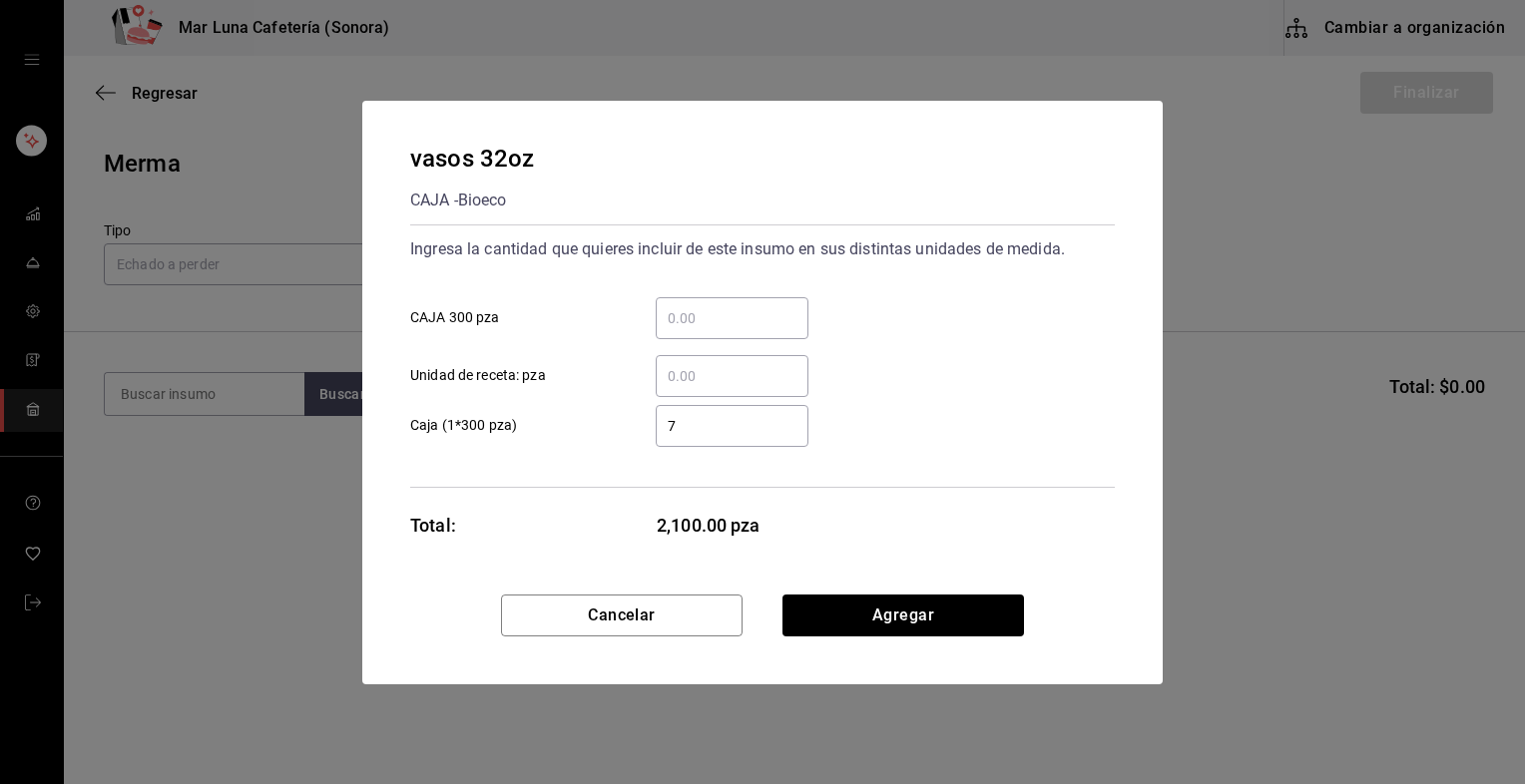 type 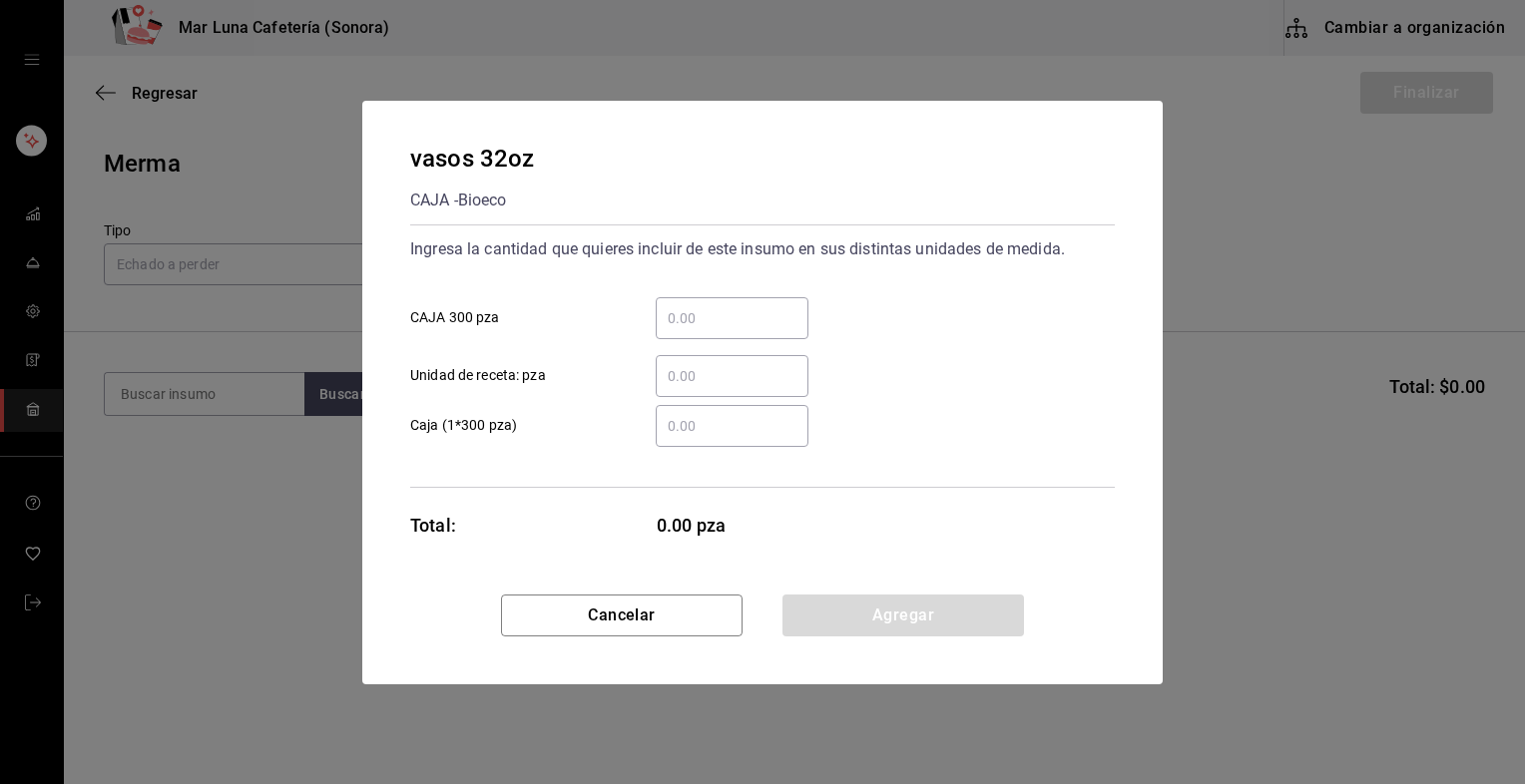 click on "​ Unidad de receta: pza" at bounding box center [732, 376] 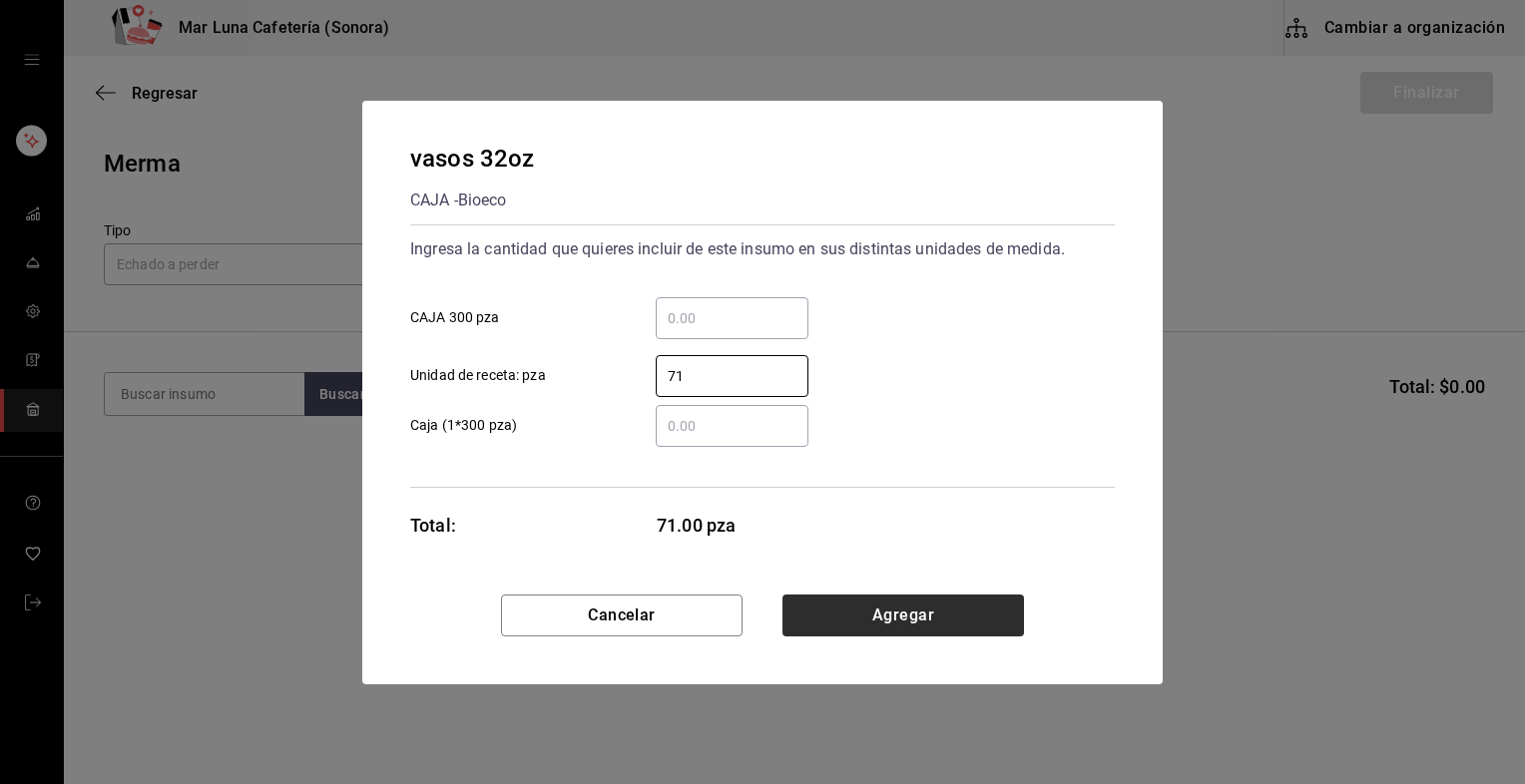 type on "71" 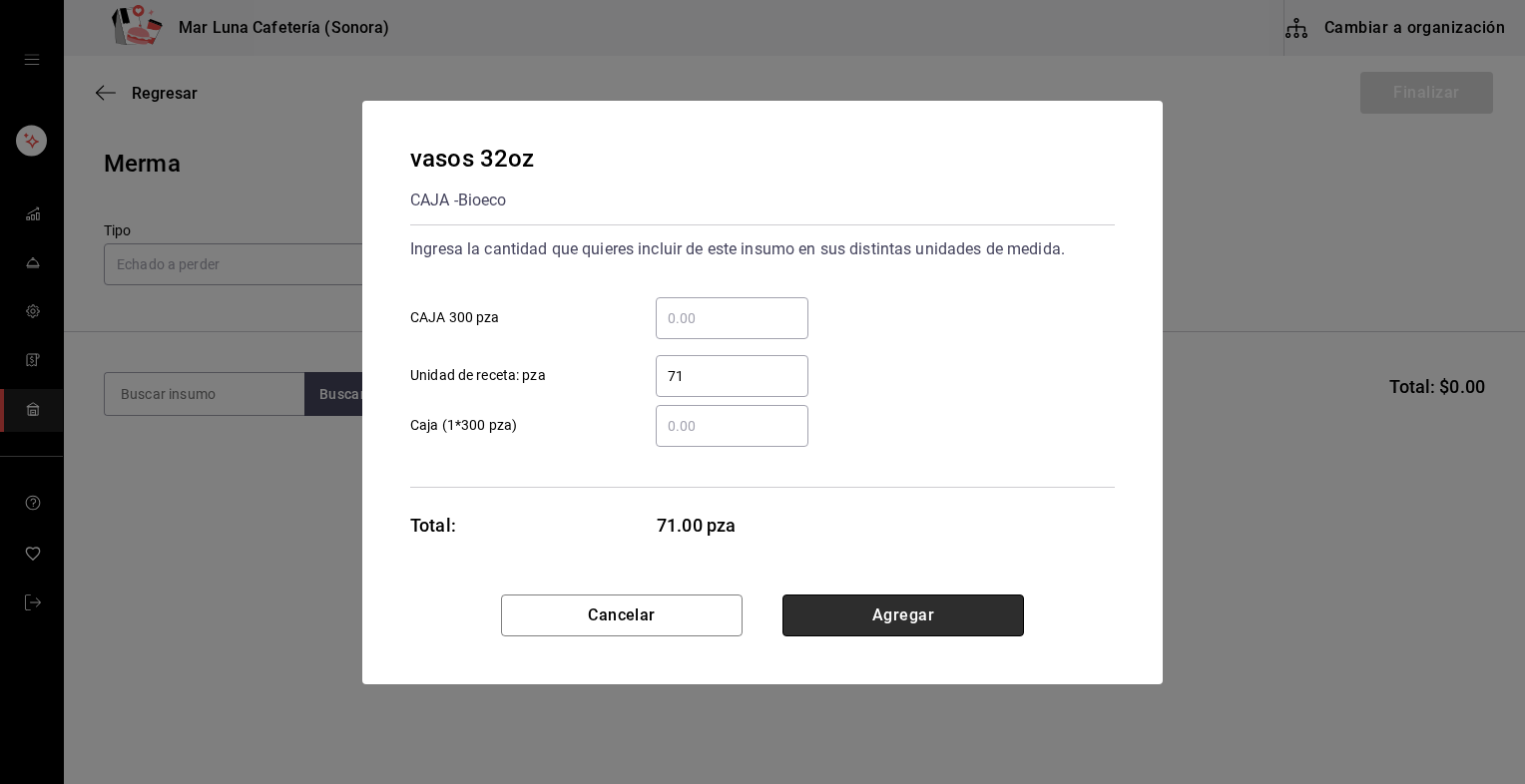 click on "Agregar" at bounding box center [903, 615] 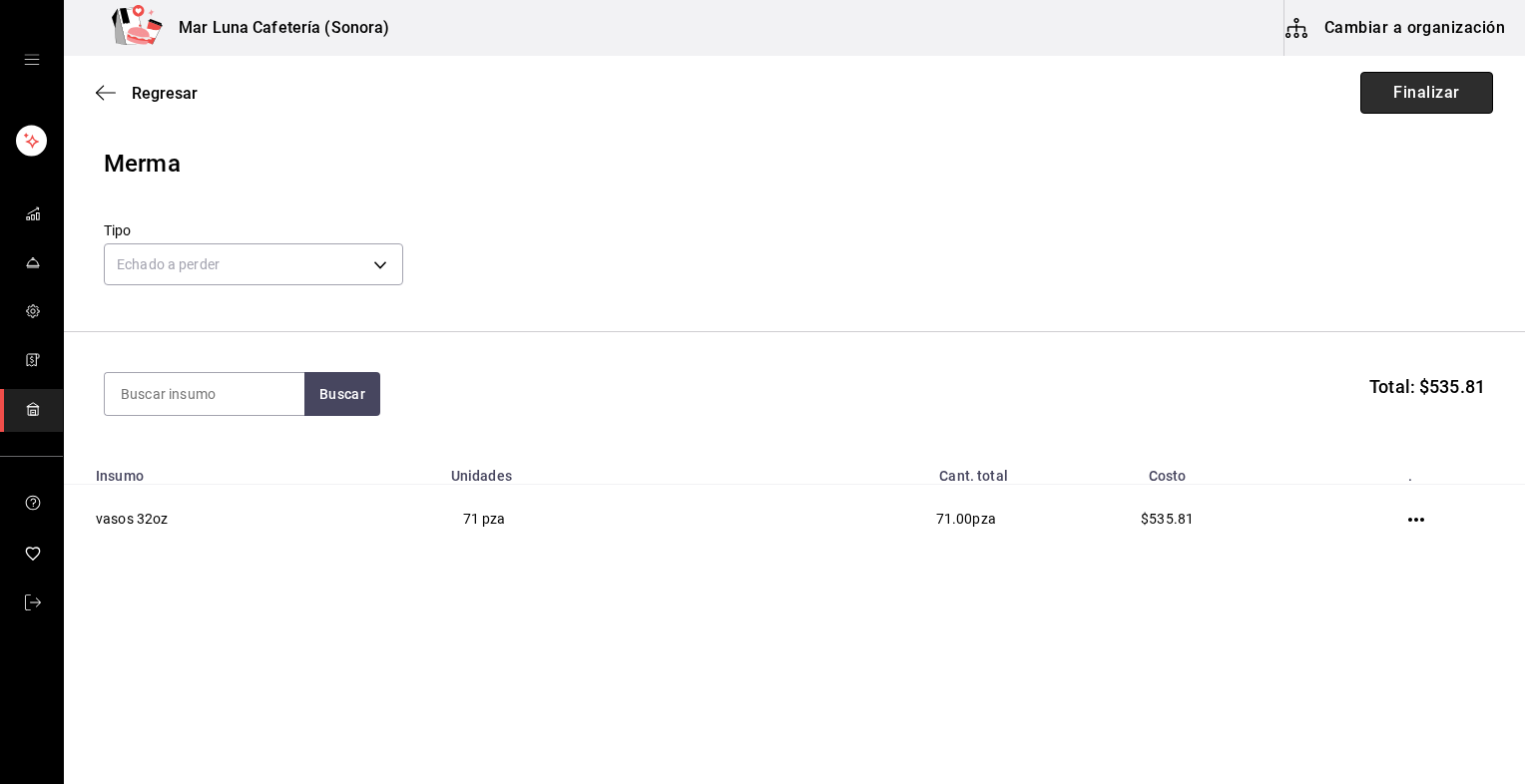 click on "Finalizar" at bounding box center [1426, 93] 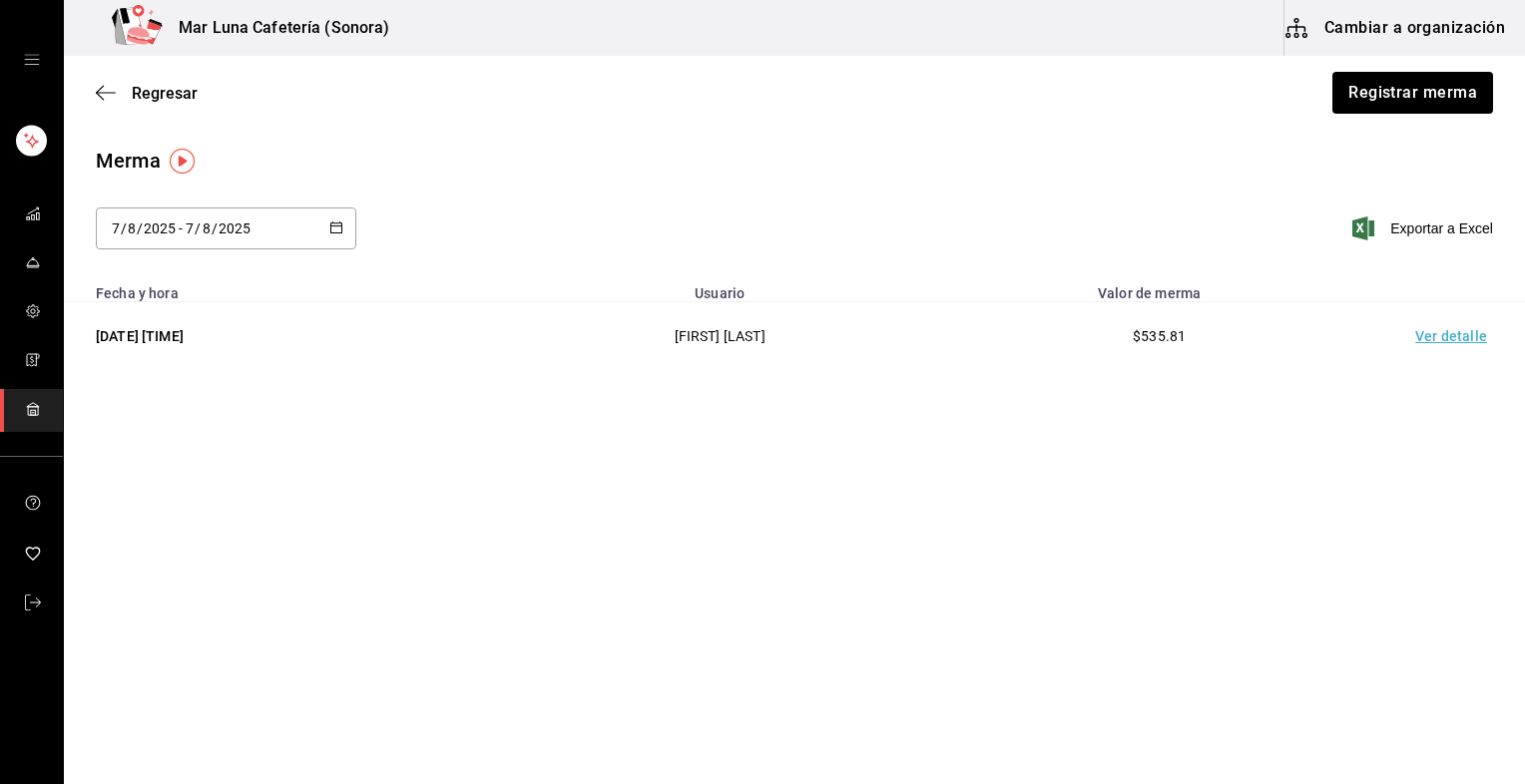 click on "Ver detalle" at bounding box center (1455, 336) 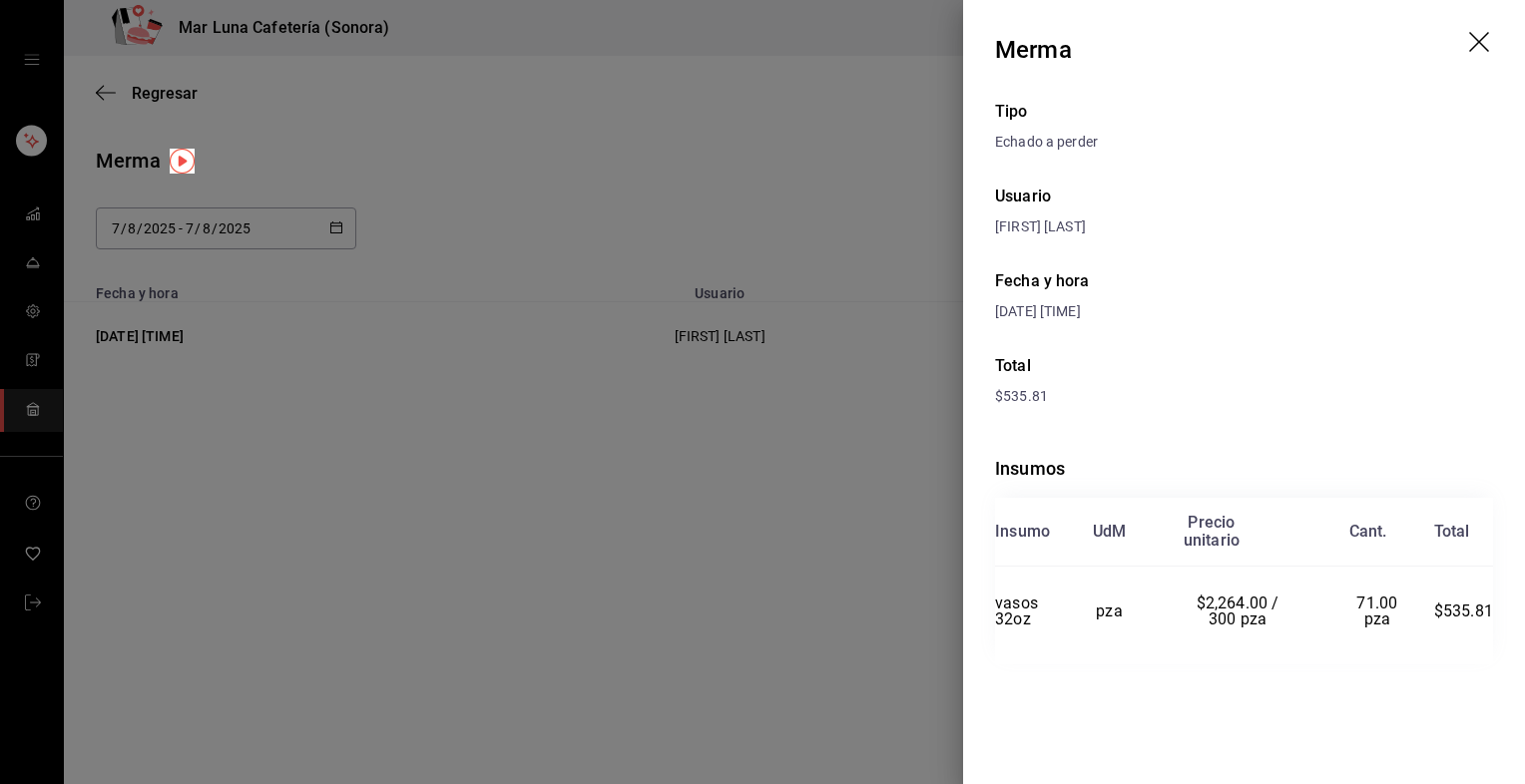 click at bounding box center (762, 392) 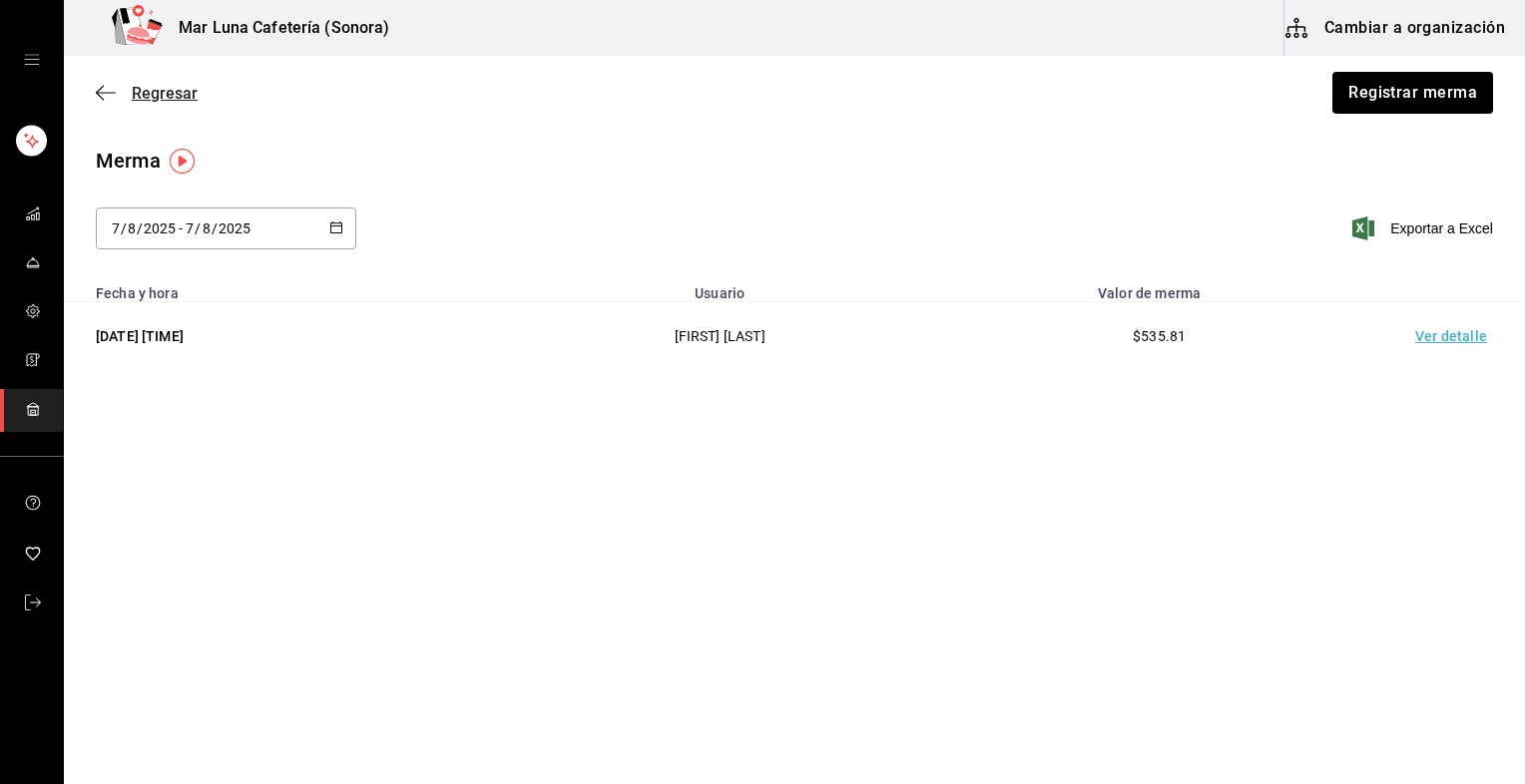 click on "Regresar" at bounding box center [147, 93] 